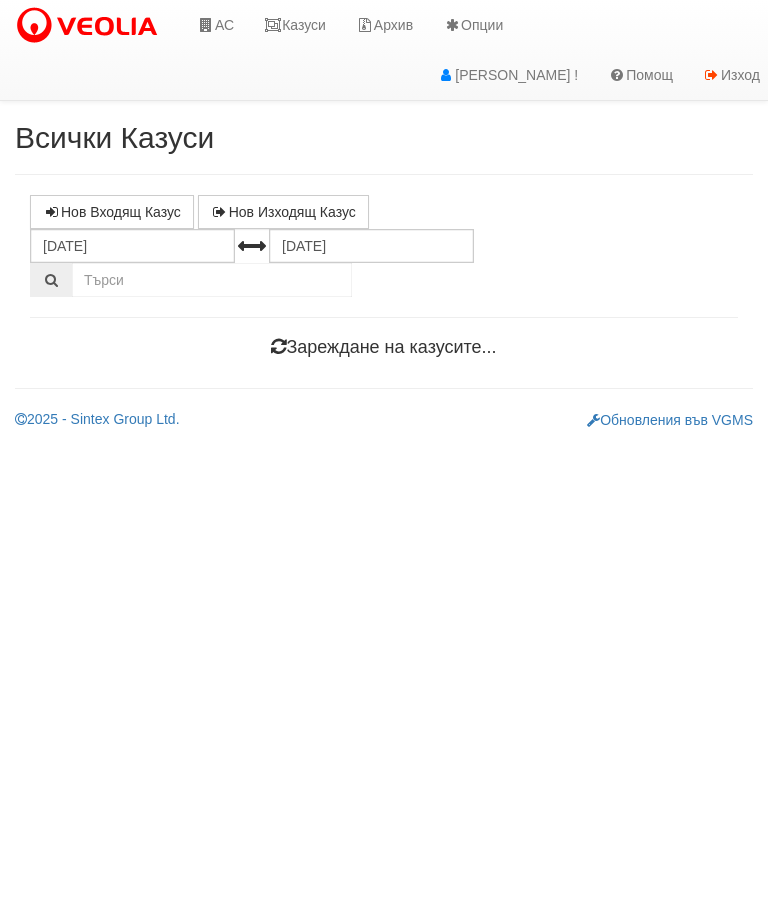 scroll, scrollTop: 0, scrollLeft: 0, axis: both 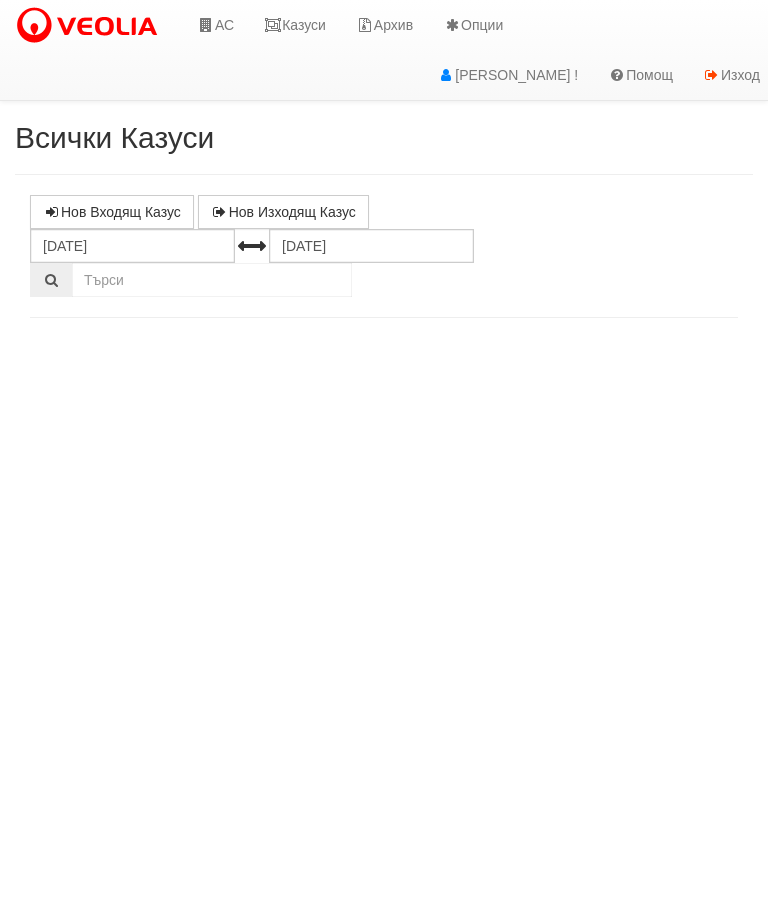 select on "10" 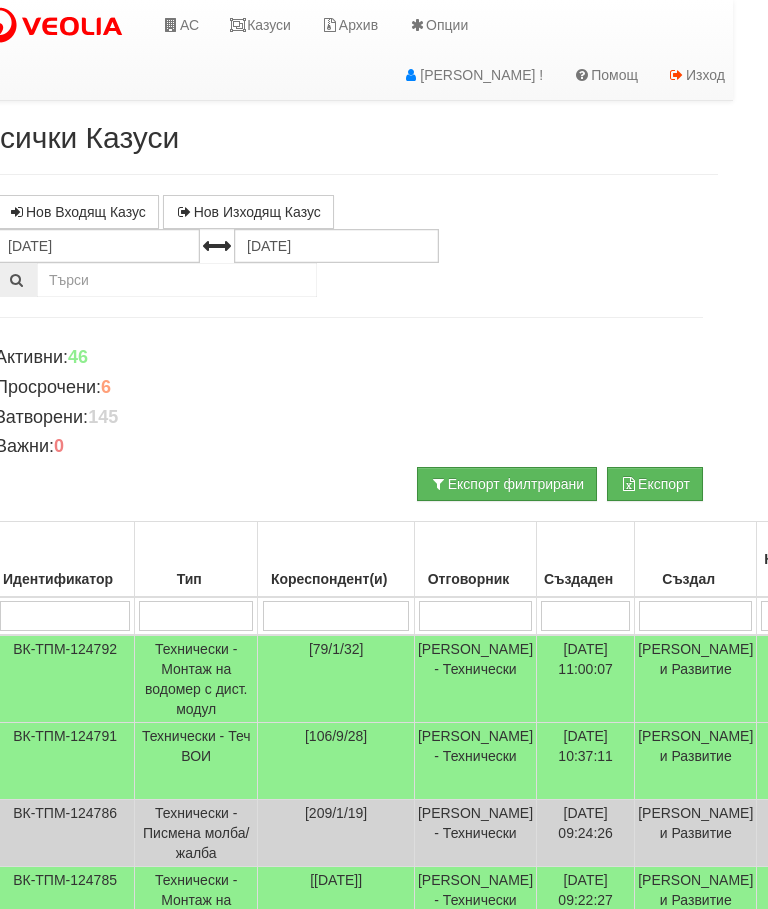 scroll, scrollTop: 0, scrollLeft: 0, axis: both 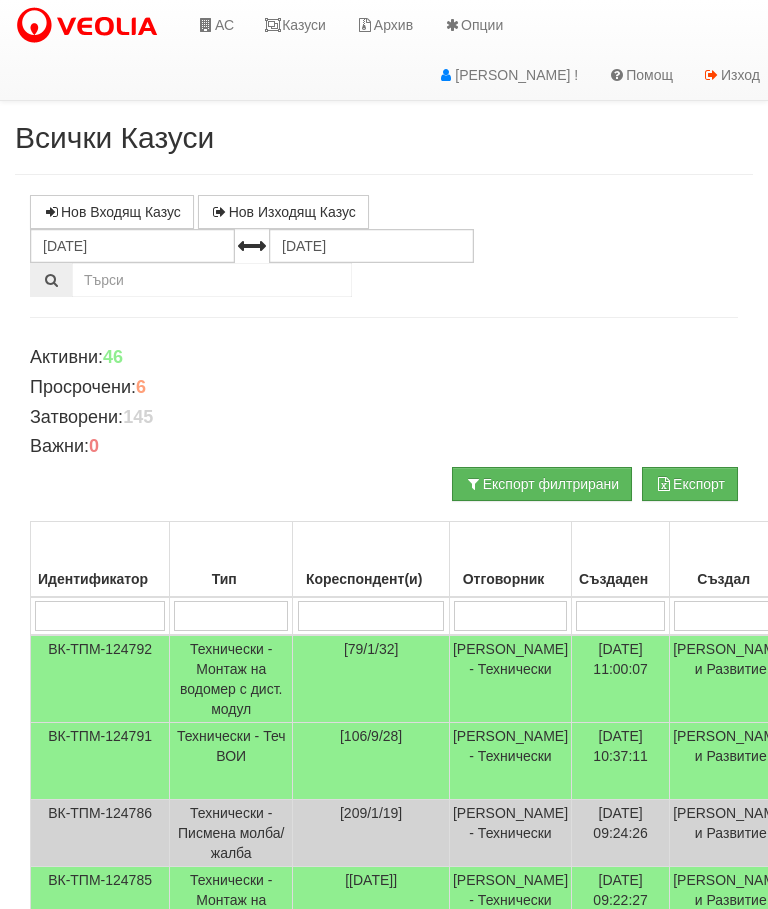 click on "Казуси" at bounding box center [295, 25] 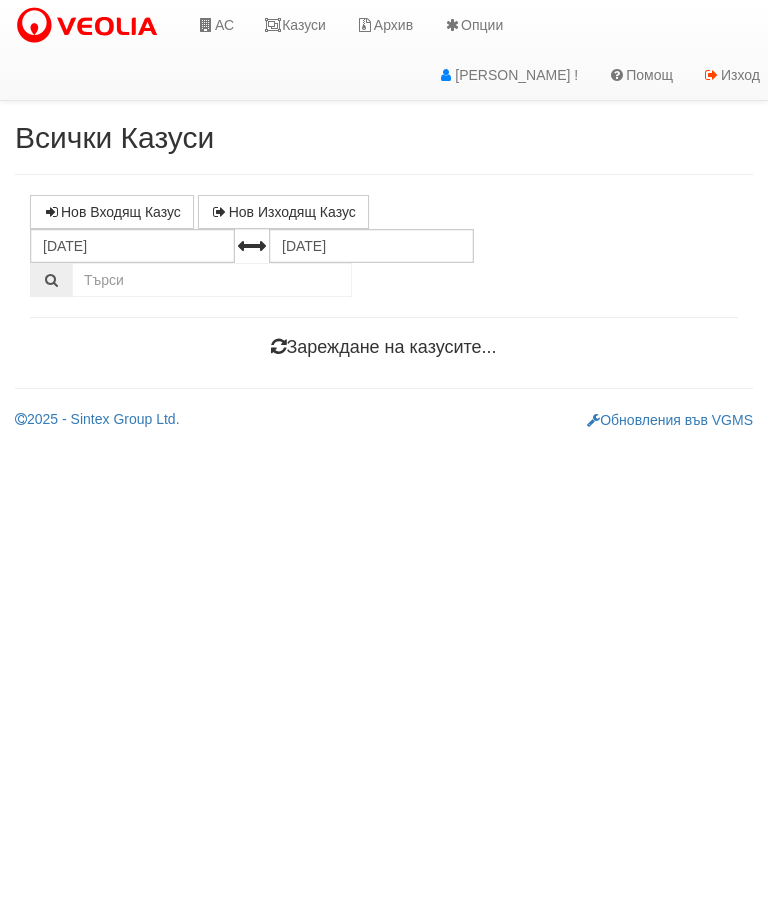 scroll, scrollTop: 0, scrollLeft: 0, axis: both 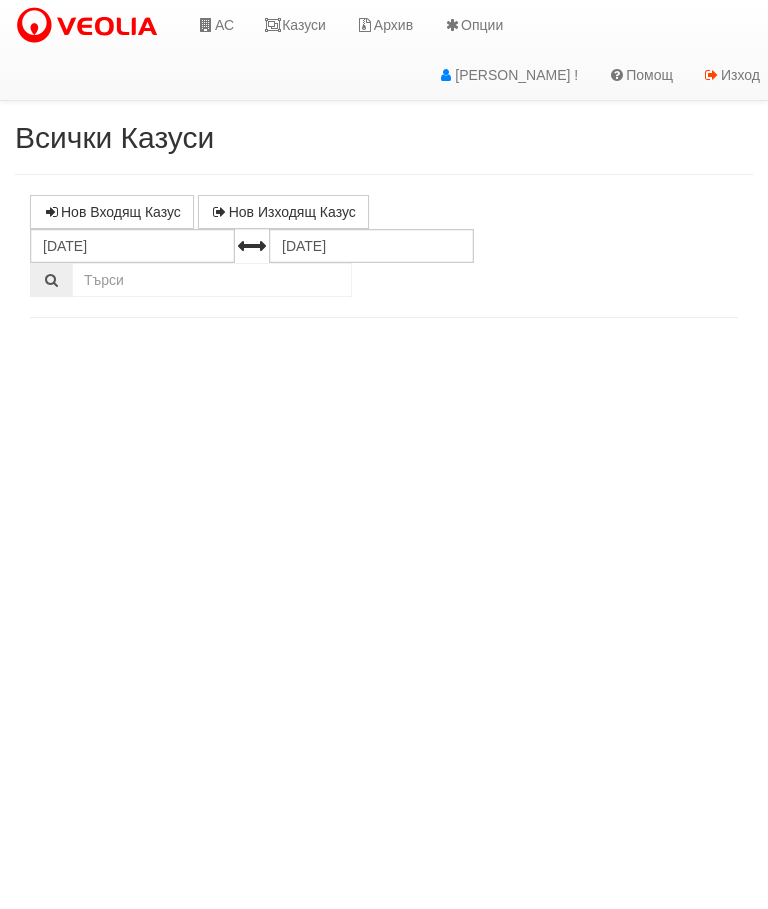 select on "10" 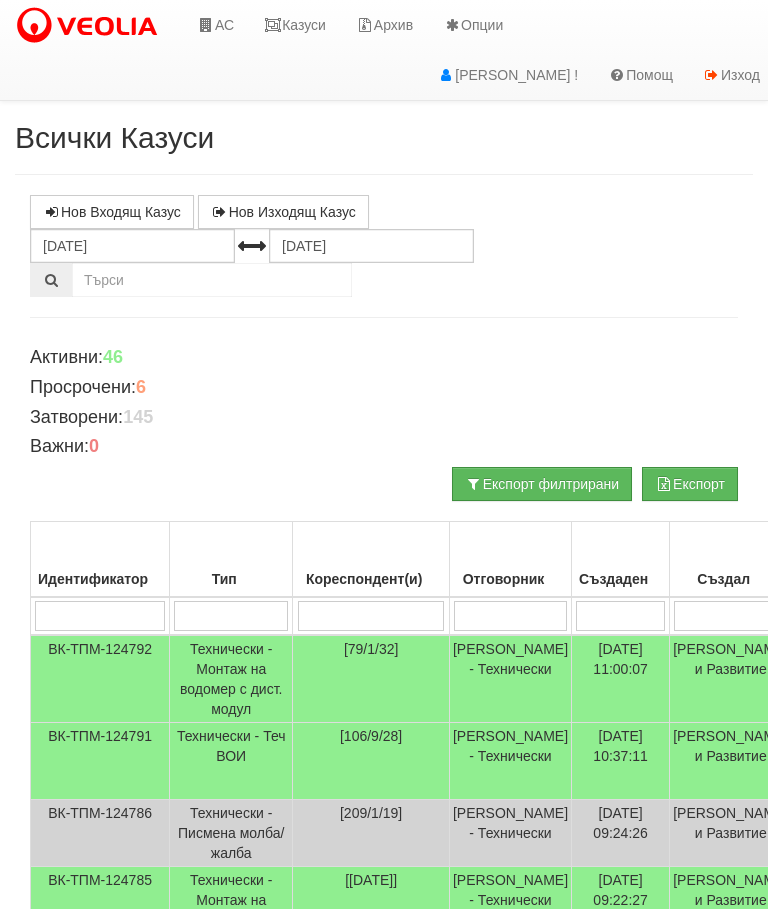 click on "Казуси" at bounding box center [295, 25] 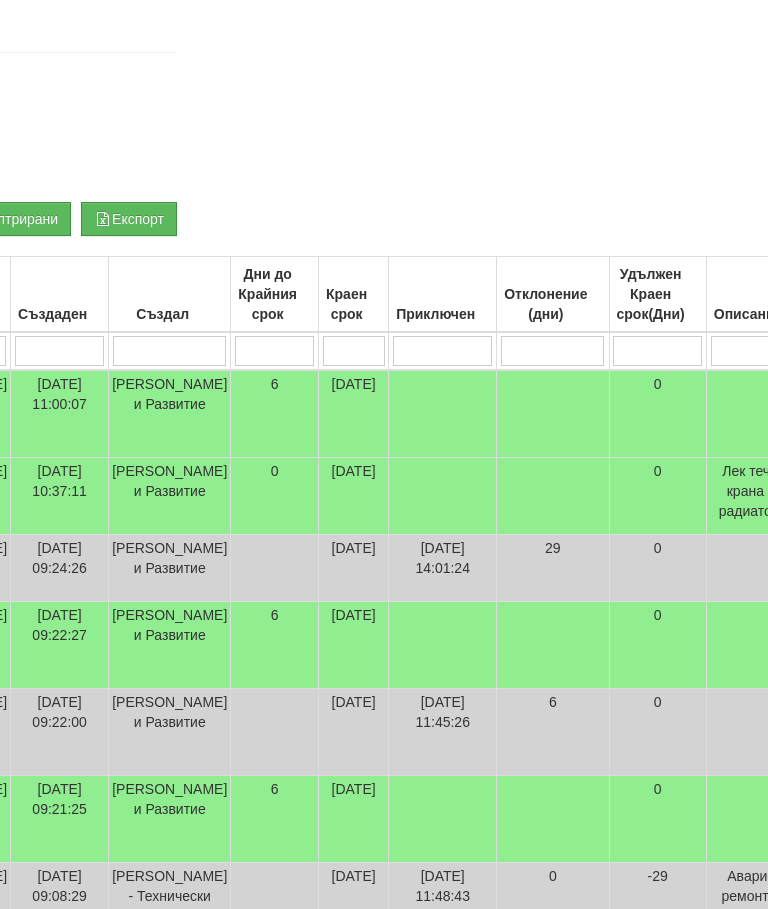 scroll, scrollTop: 265, scrollLeft: 0, axis: vertical 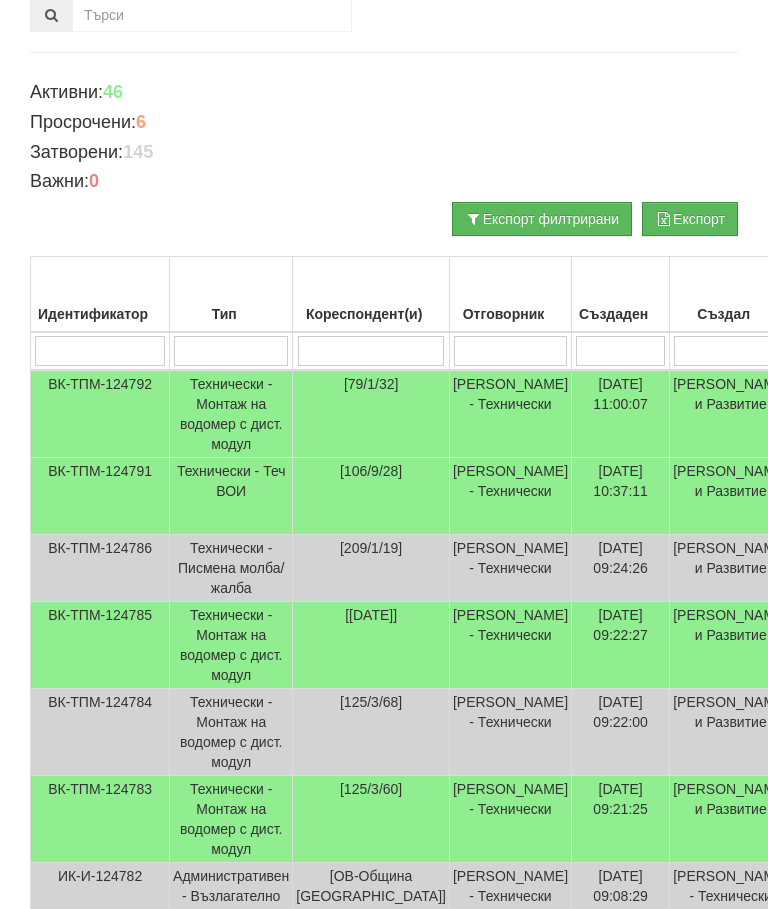 click at bounding box center [510, 351] 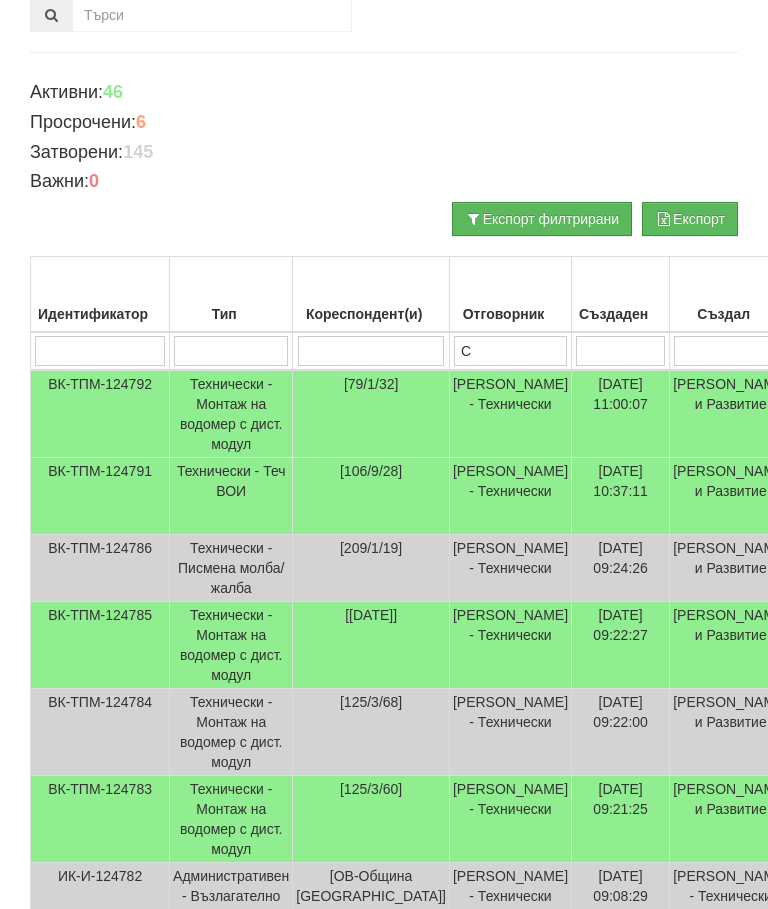 type on "С" 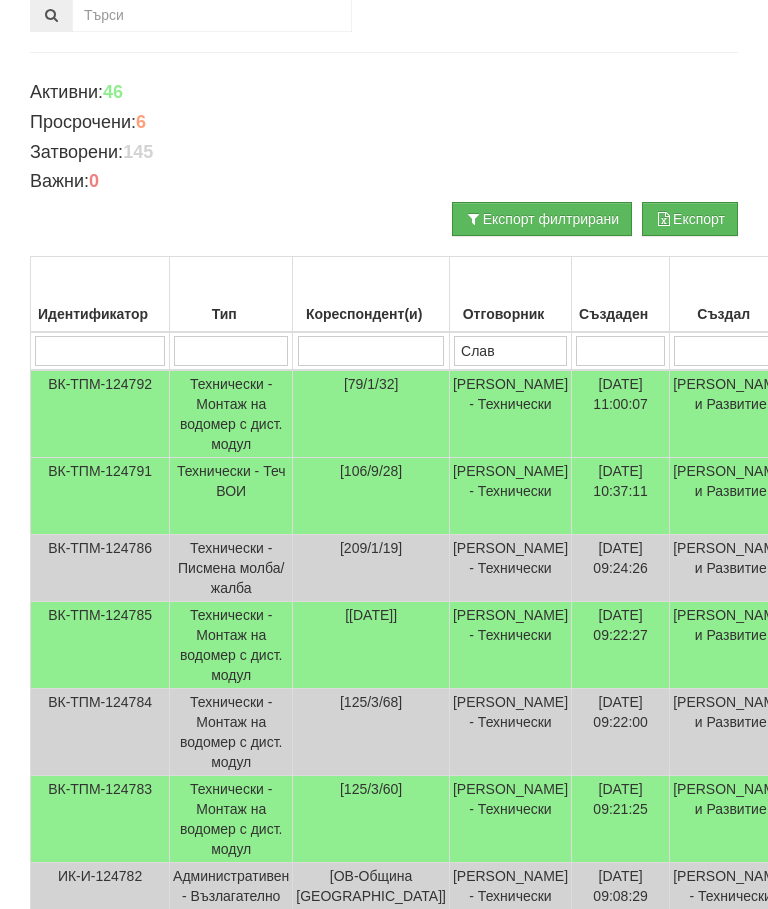 type on "Слави" 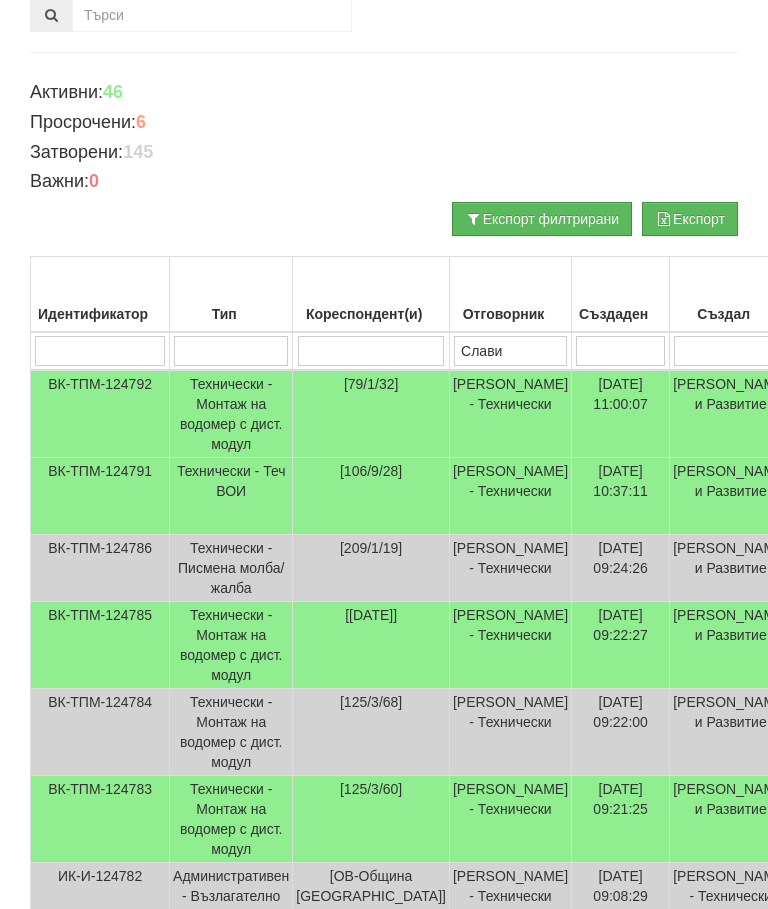 type on "Слави" 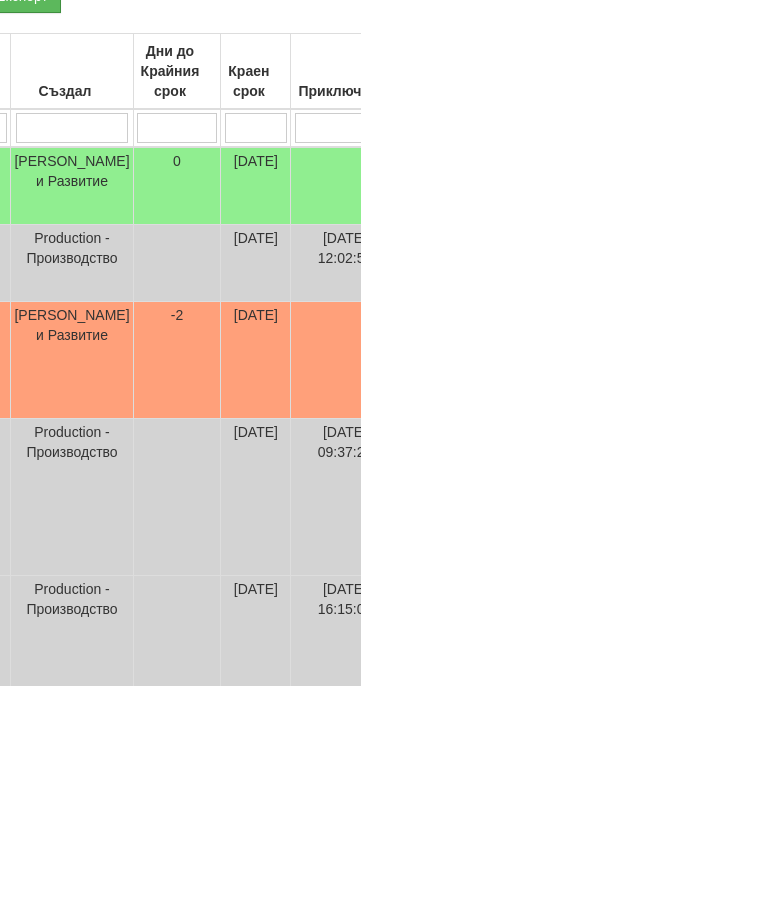 scroll, scrollTop: 265, scrollLeft: 0, axis: vertical 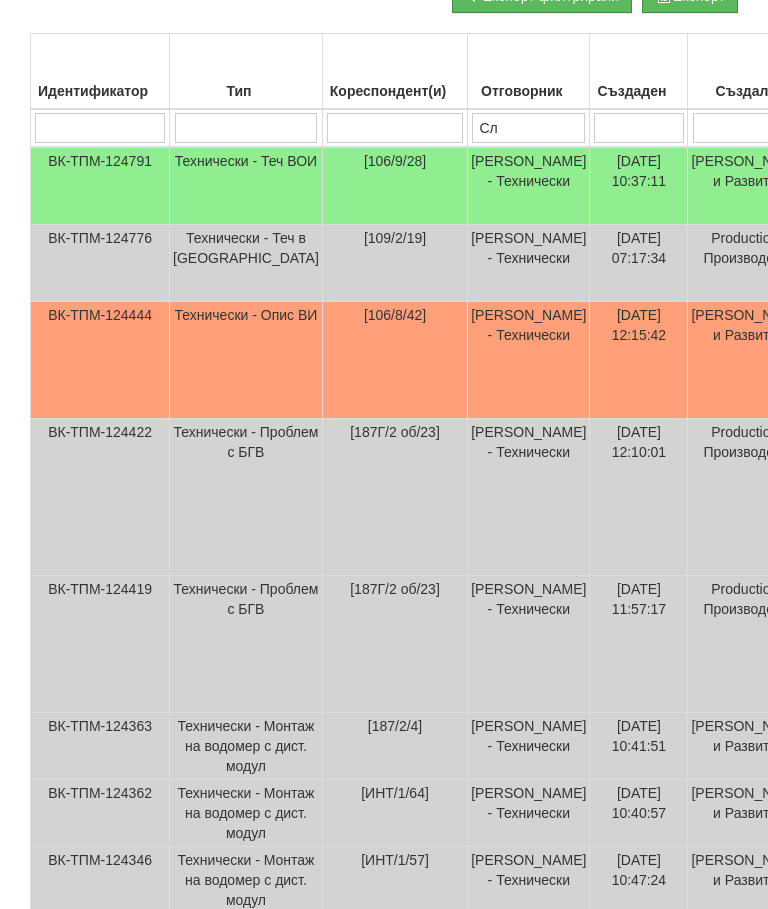 type on "С" 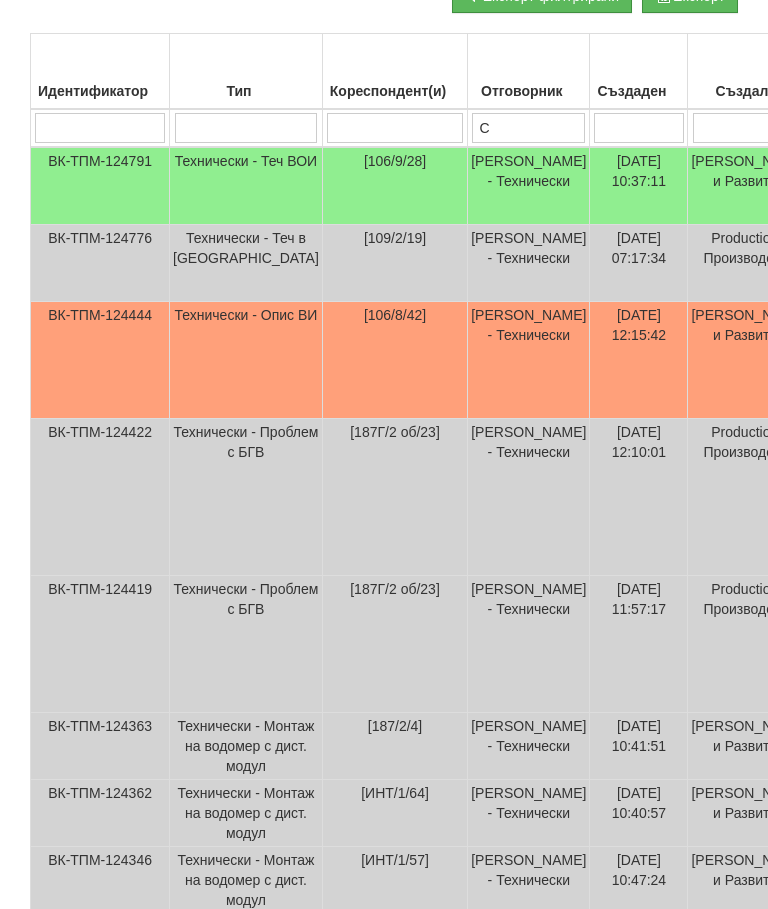 type 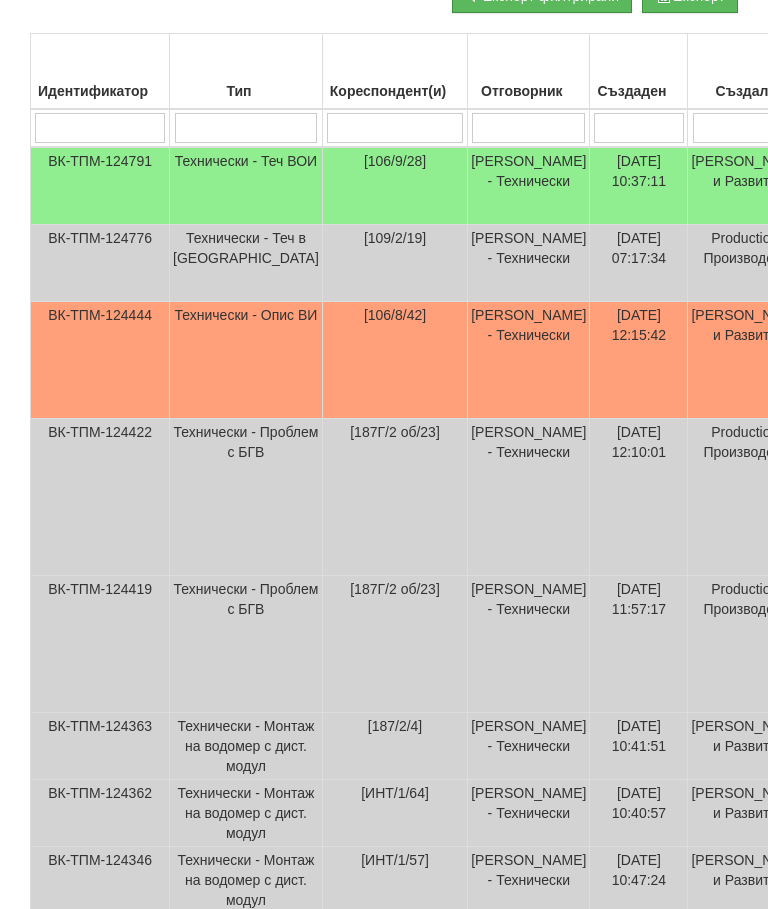 type 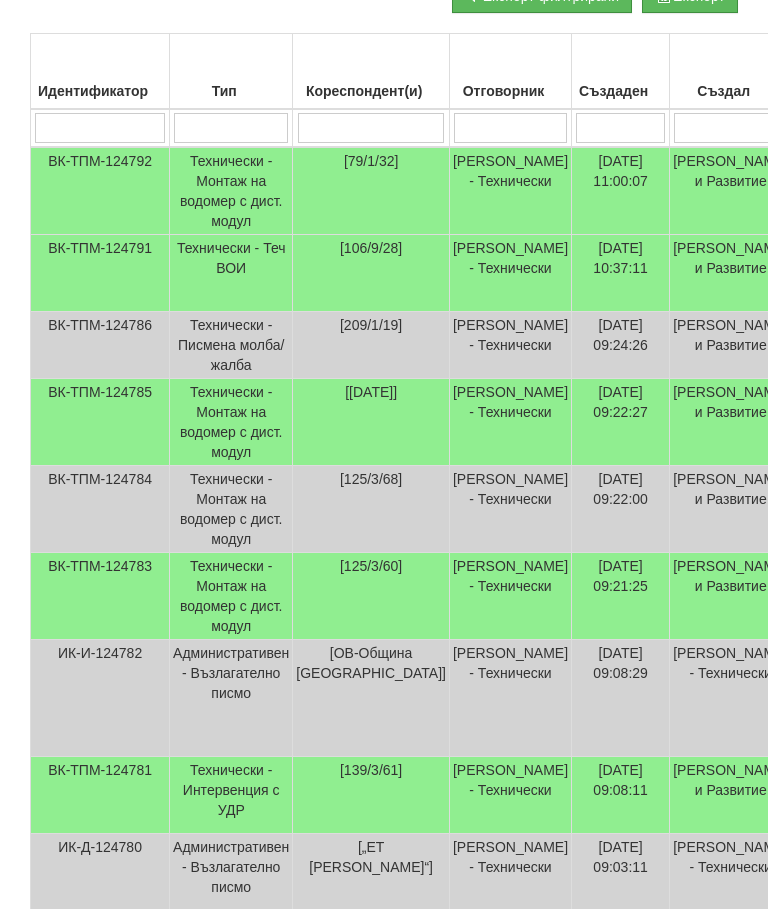 scroll, scrollTop: 0, scrollLeft: 0, axis: both 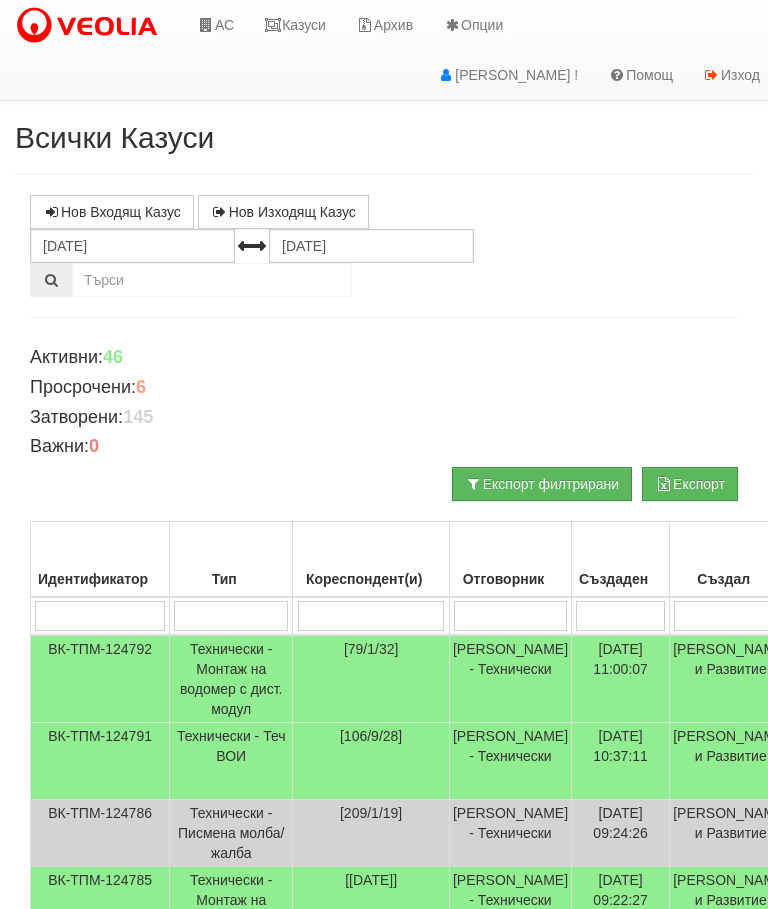 click on "Казуси" at bounding box center [295, 25] 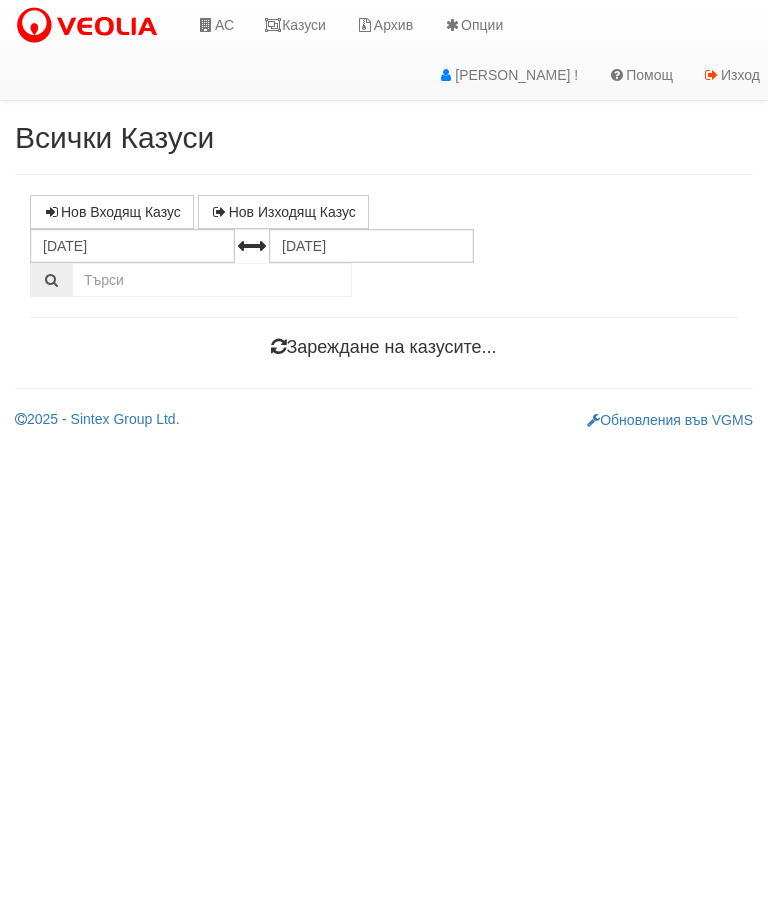 scroll, scrollTop: 0, scrollLeft: 0, axis: both 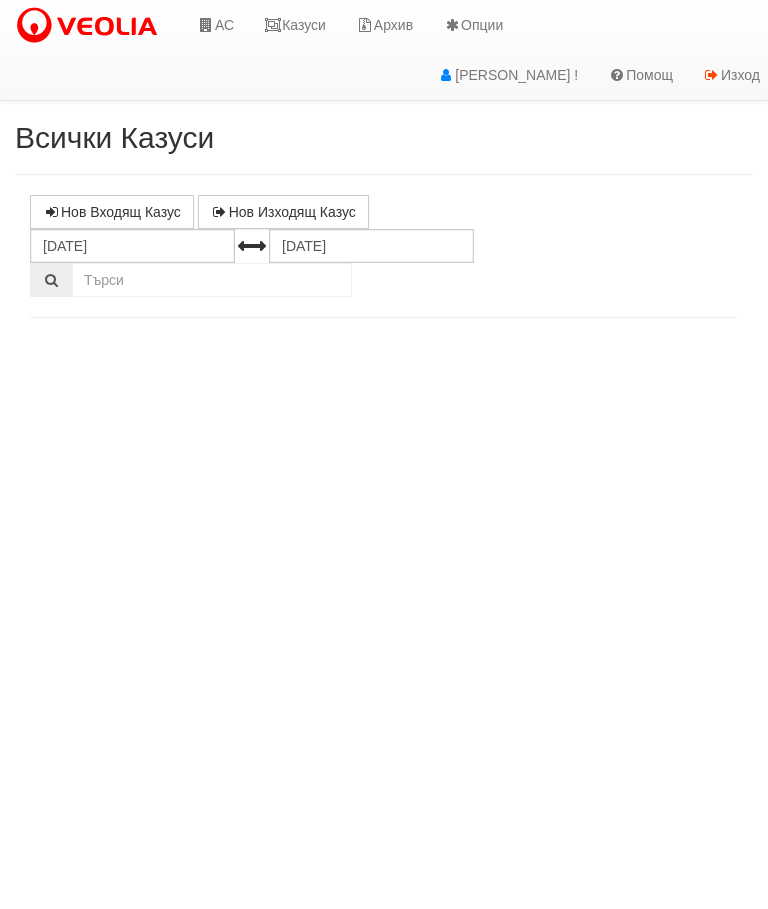 select on "10" 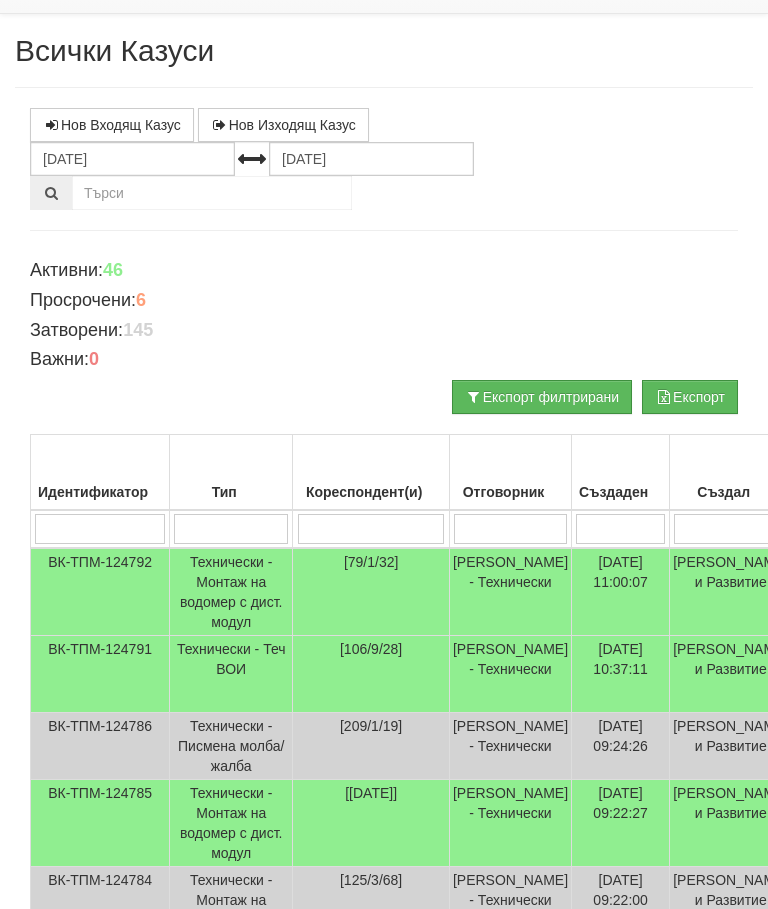 scroll, scrollTop: 0, scrollLeft: 0, axis: both 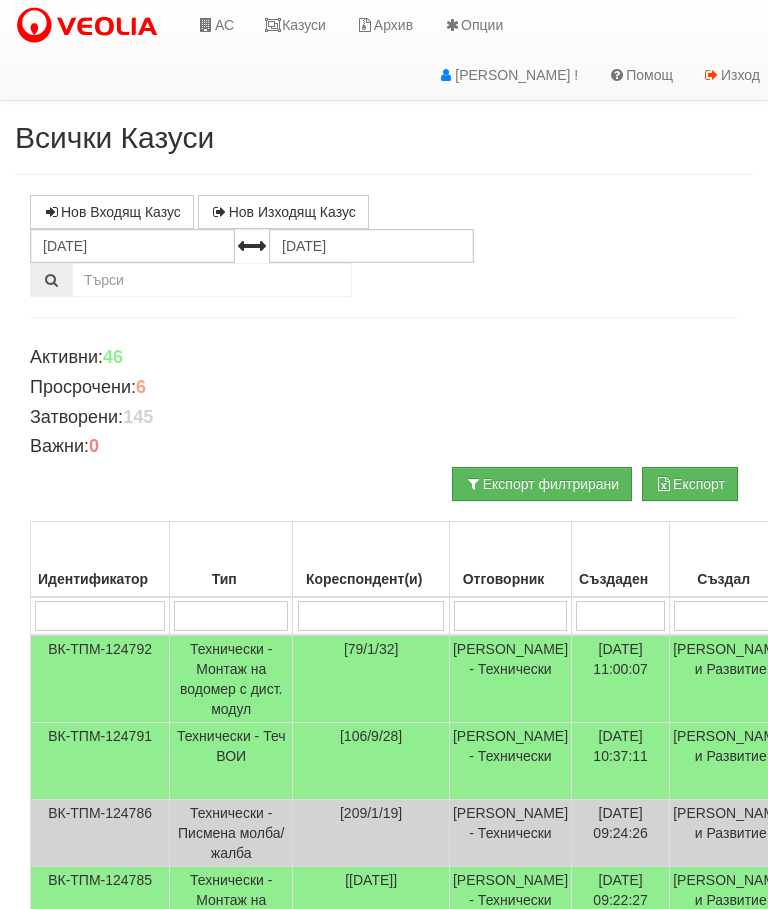 click on "Казуси" at bounding box center (295, 25) 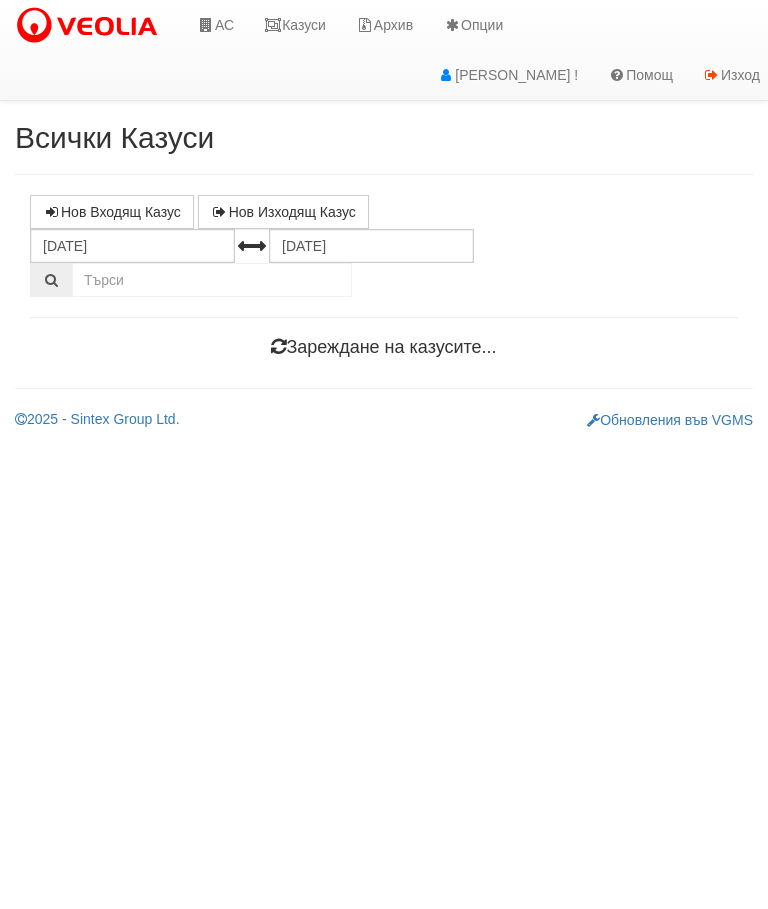 scroll, scrollTop: 0, scrollLeft: 0, axis: both 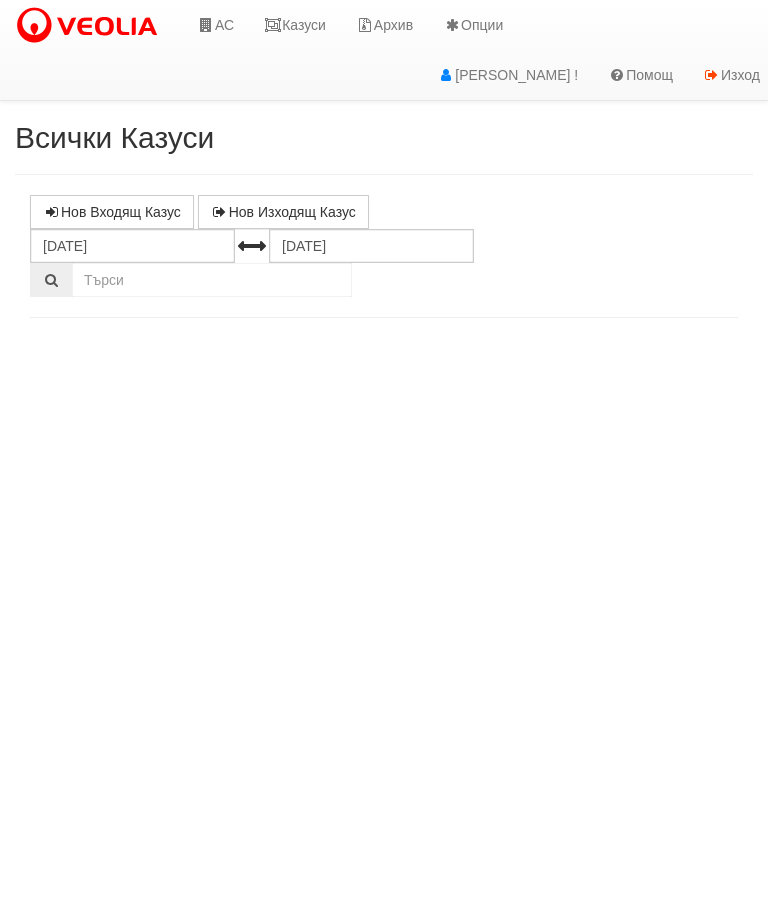 select on "10" 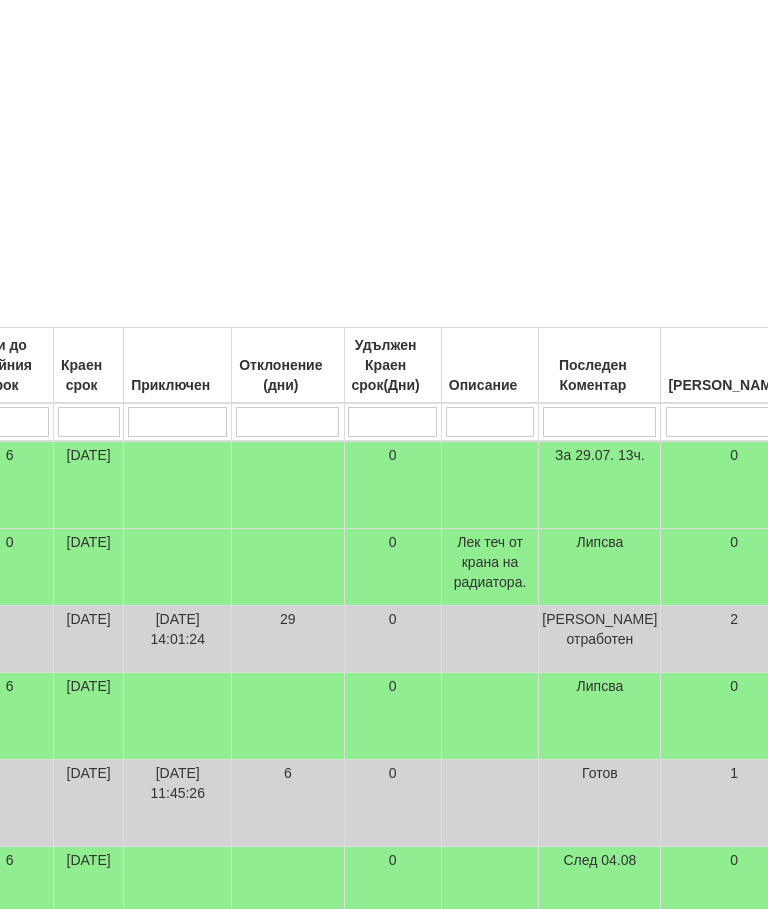 scroll, scrollTop: 214, scrollLeft: 826, axis: both 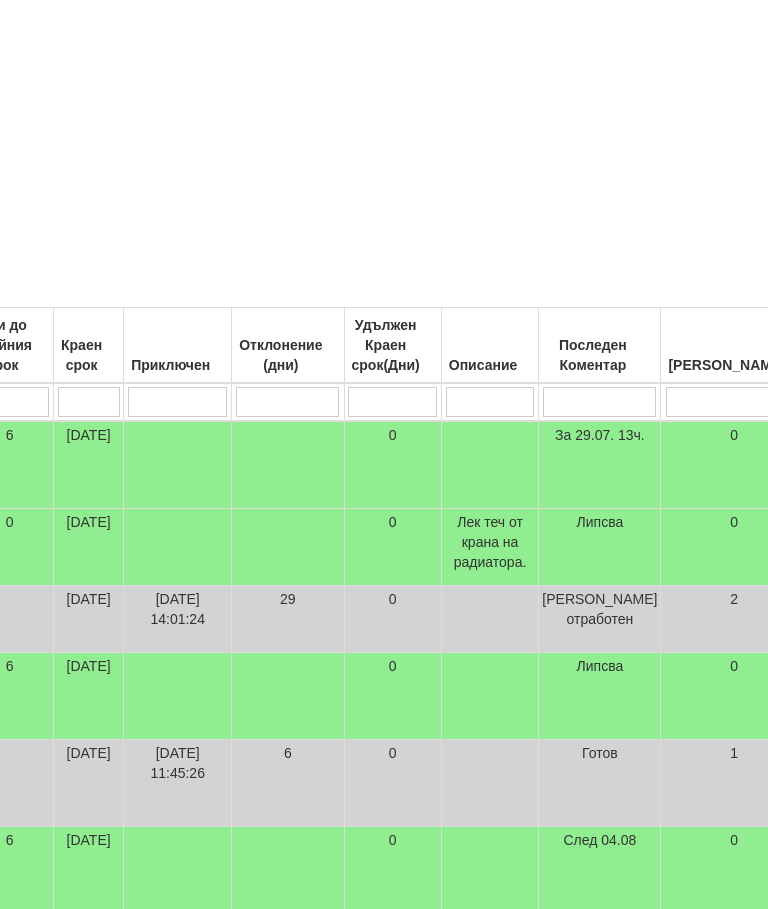 click at bounding box center (599, 402) 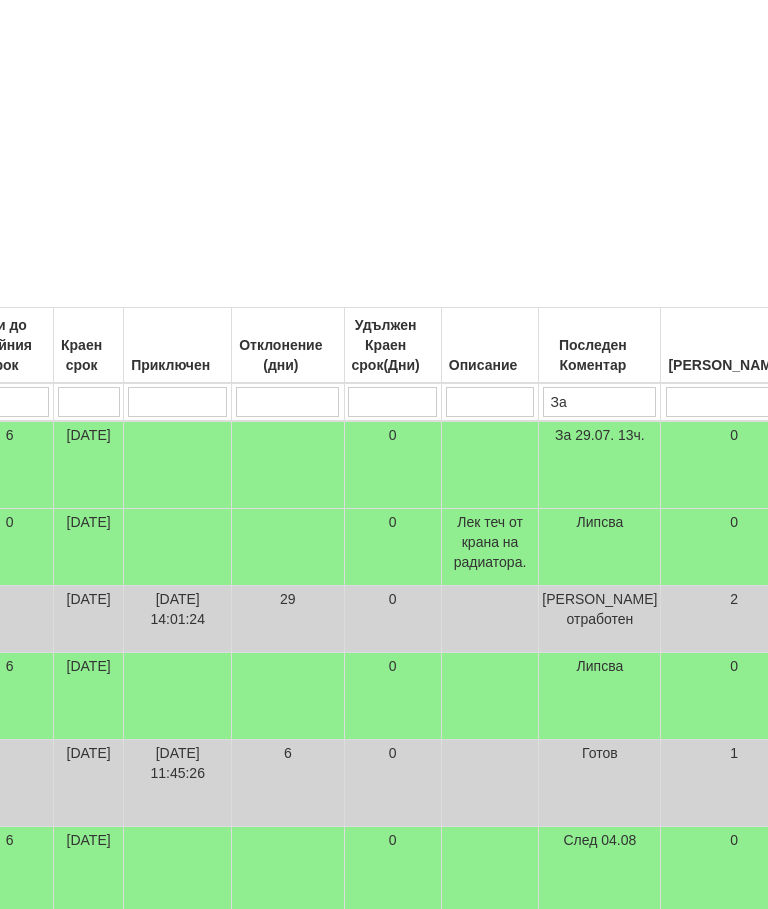 type on "За" 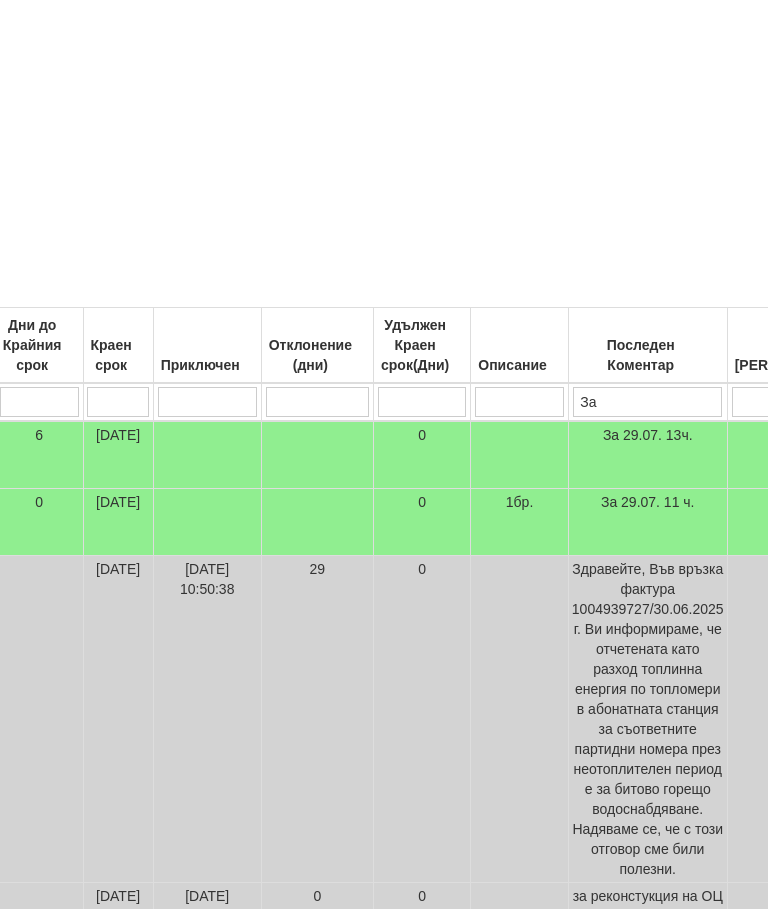 type on "За 2" 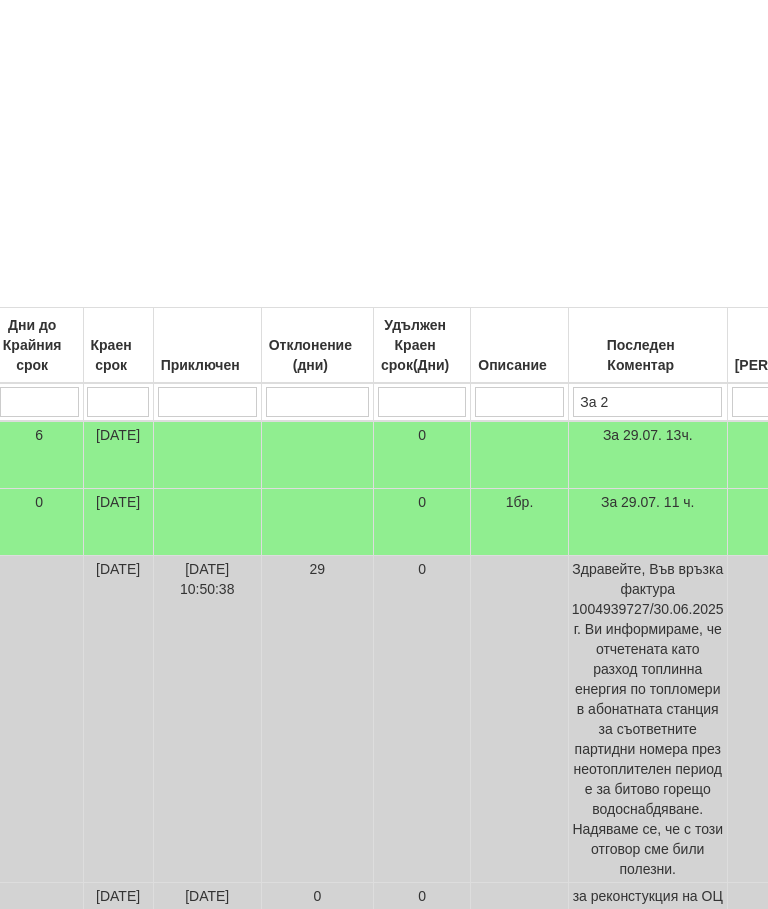 type on "За 2" 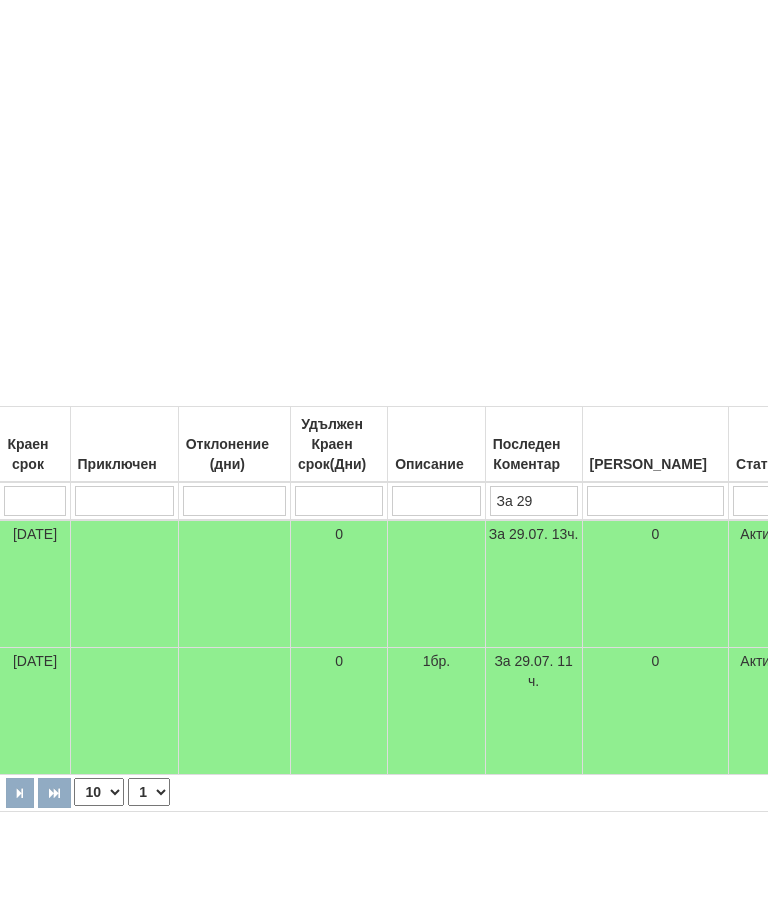 type on "За 29" 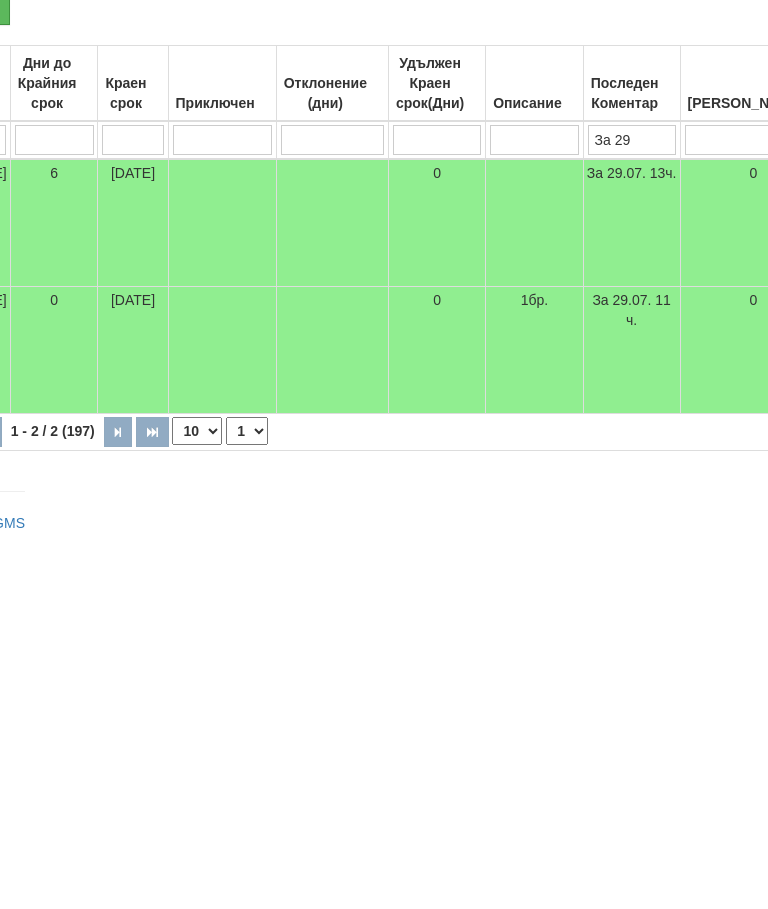 scroll, scrollTop: 112, scrollLeft: 774, axis: both 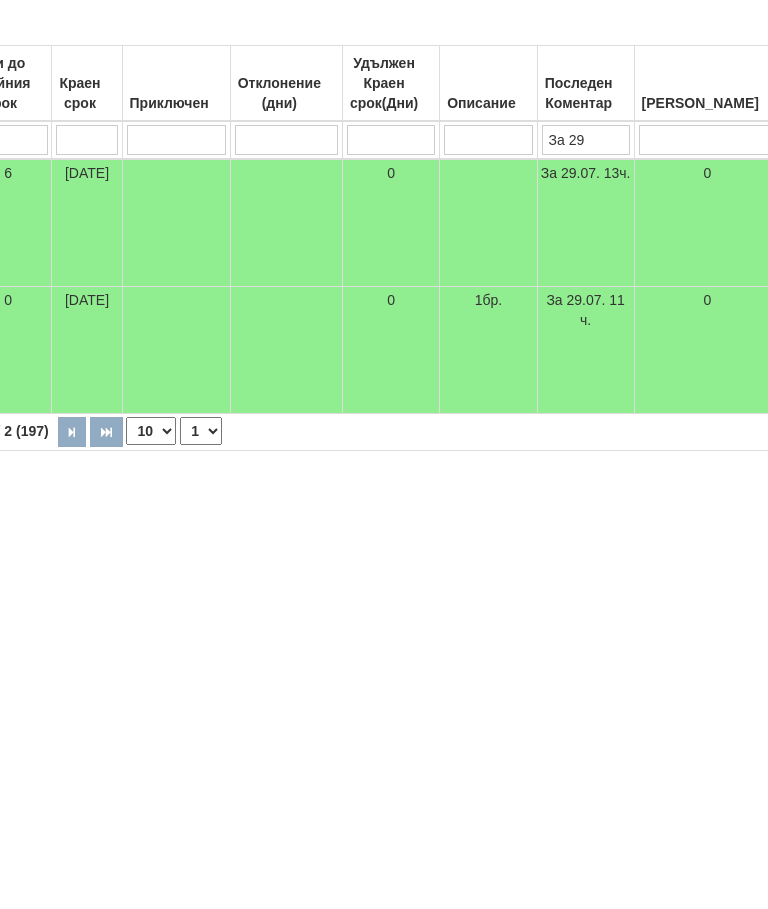 type on "За 29." 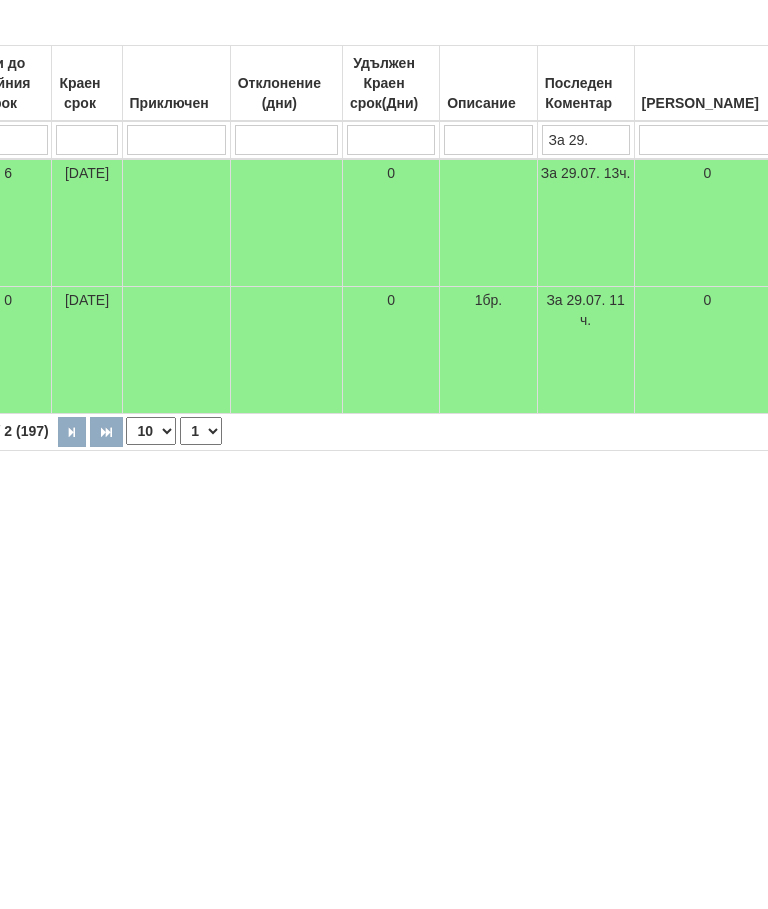 type on "За 29." 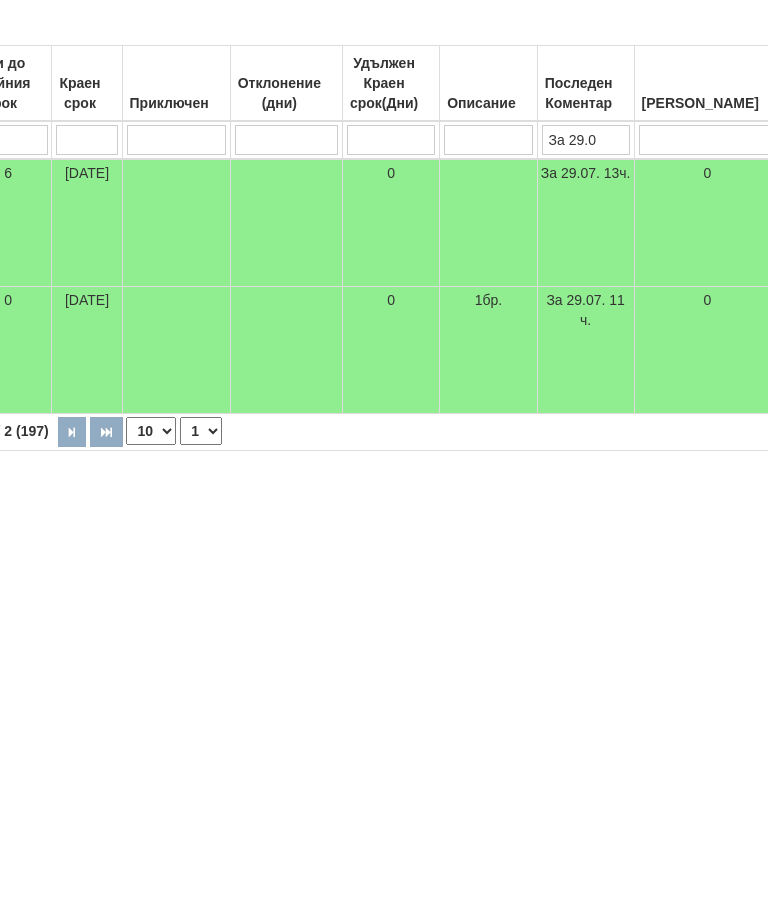 type on "За 29.07" 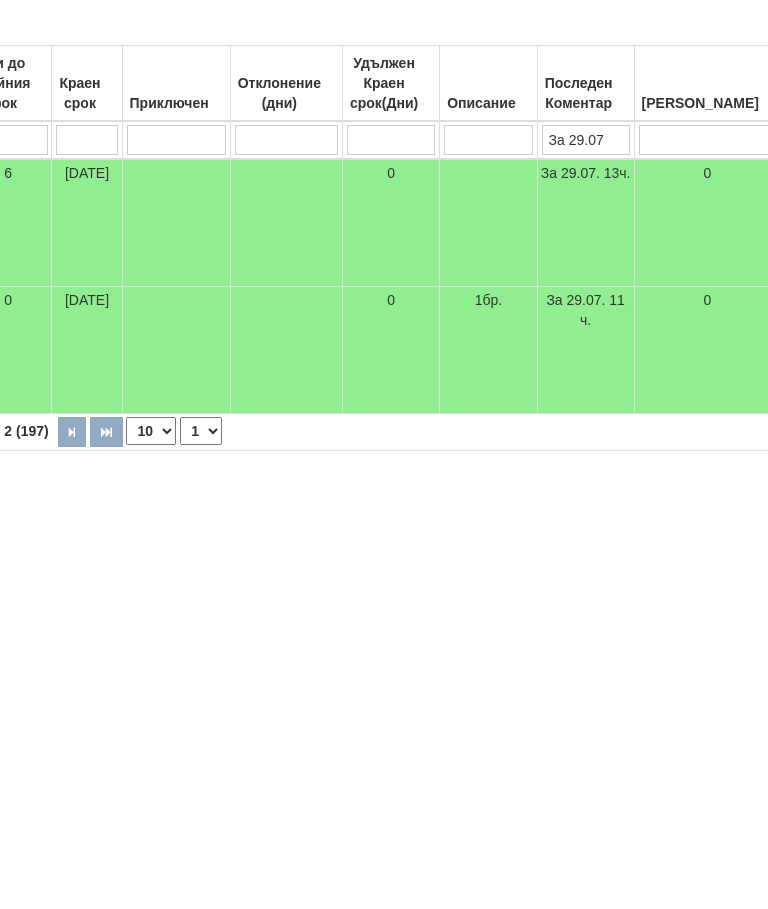 type on "За 29.07" 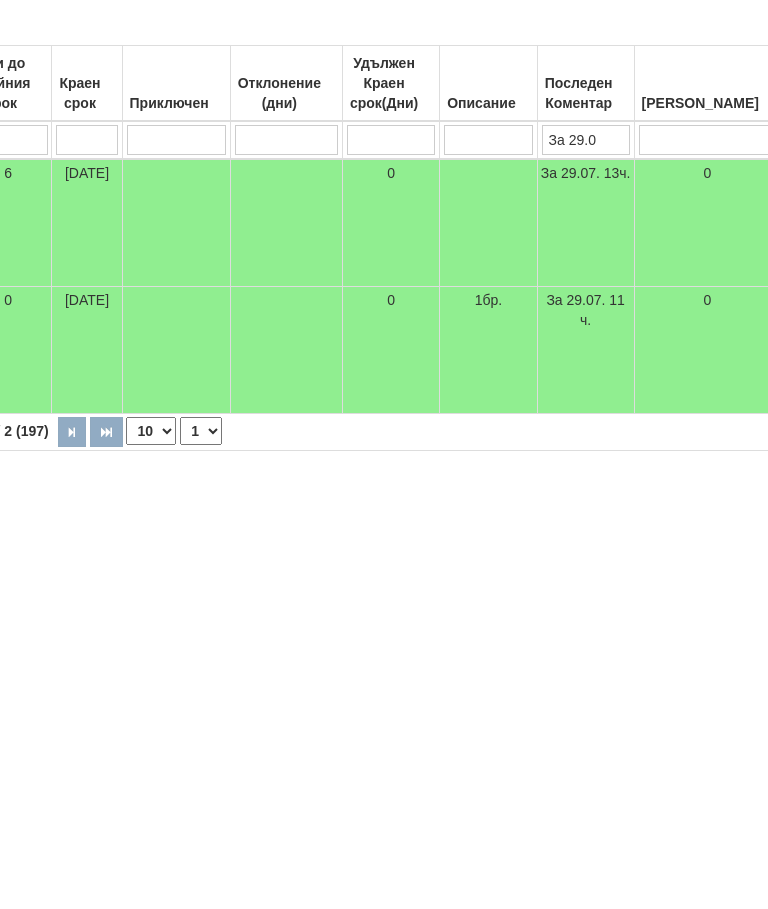 type on "За 29." 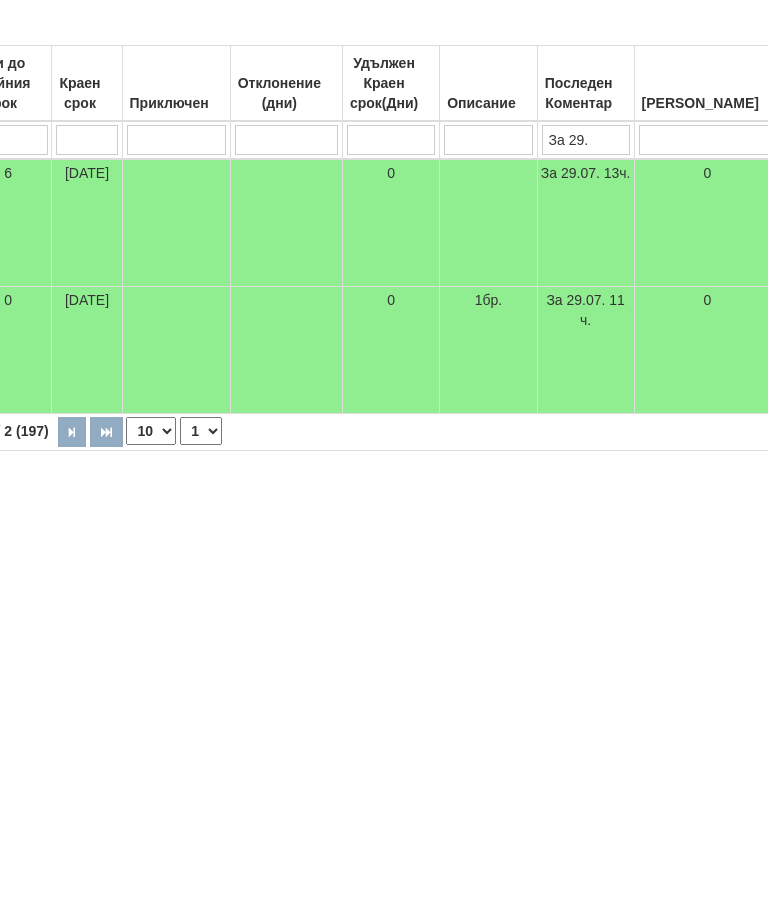type on "За 29." 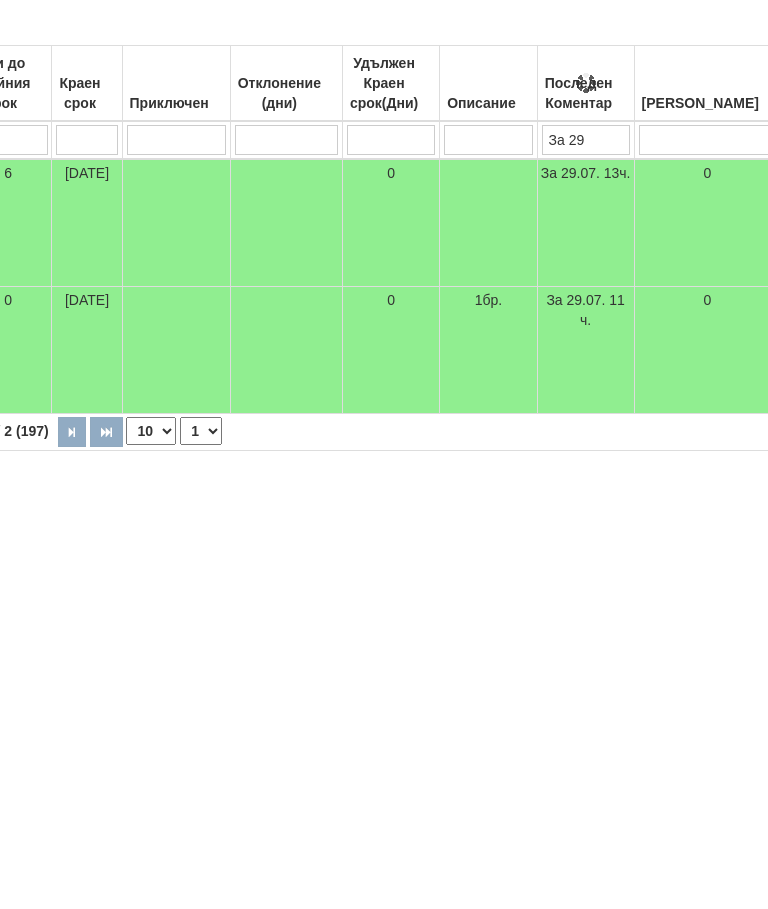 type on "За 29" 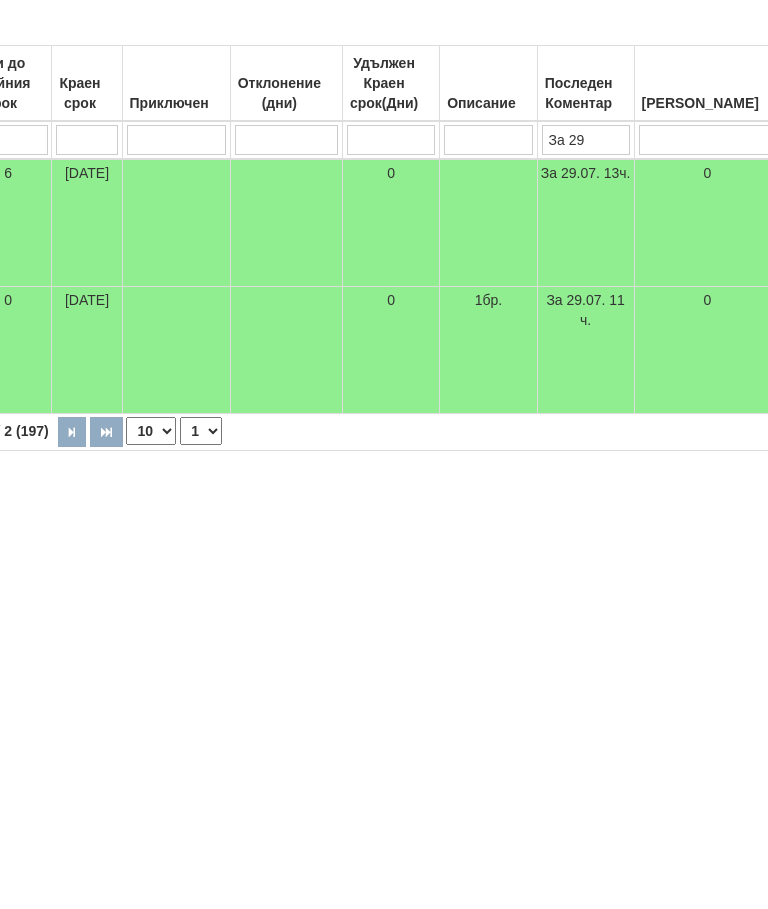 type on "За 29/" 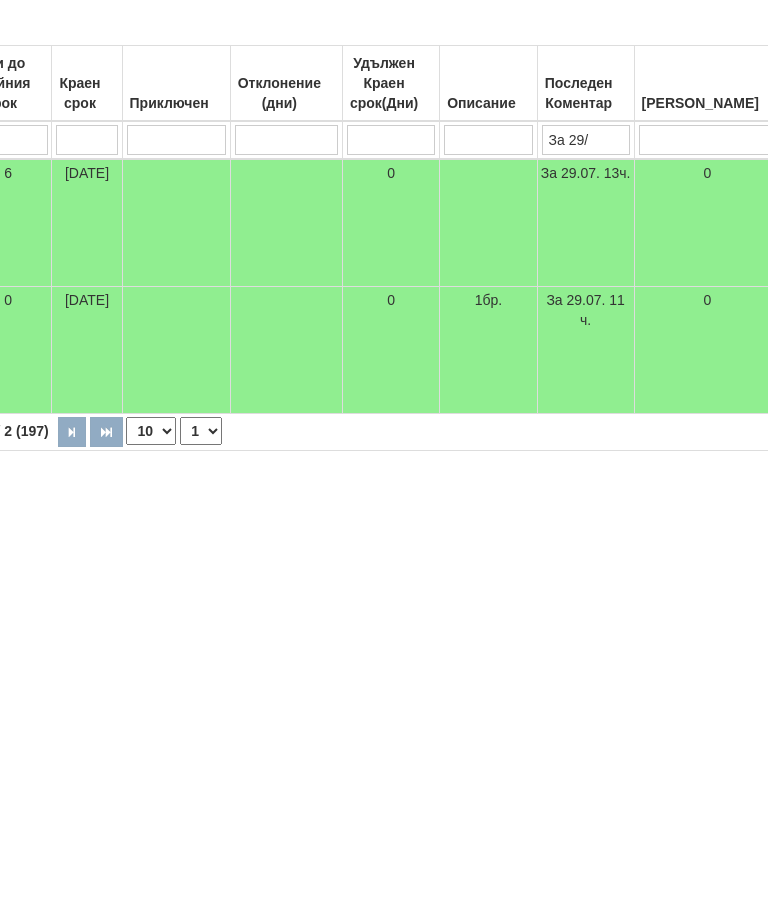 type on "За 29/" 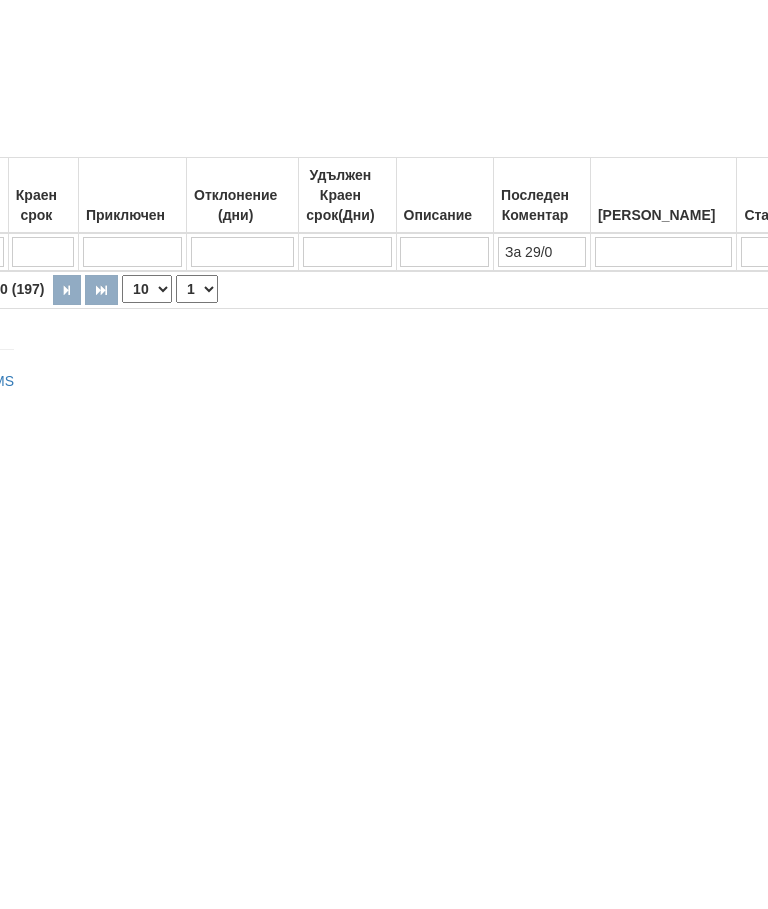 type on "За 29/07" 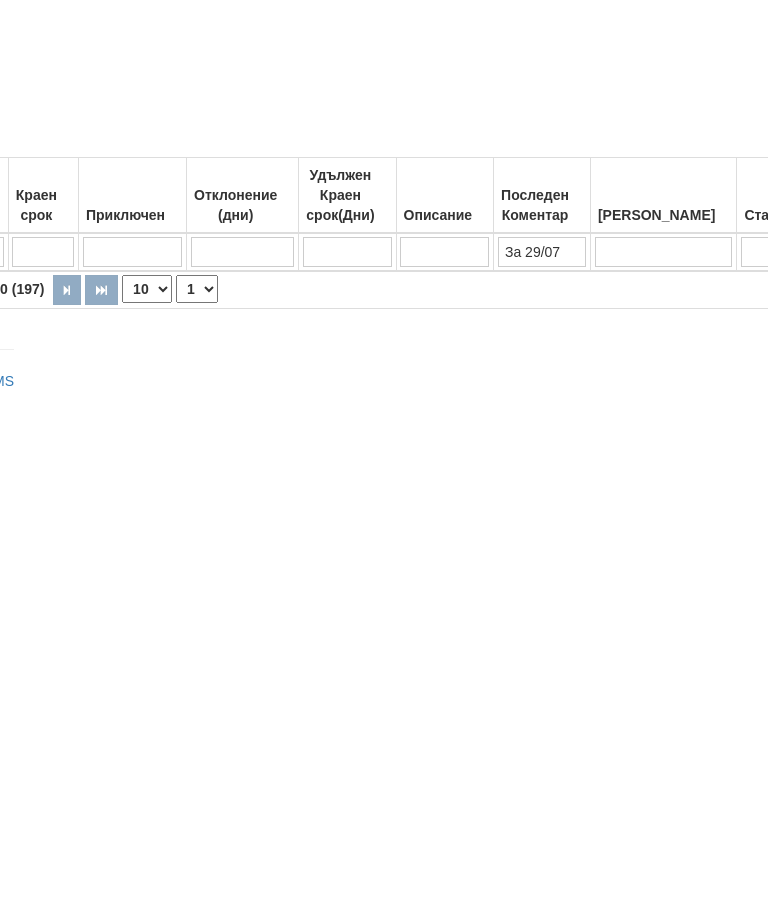type on "За 29/07" 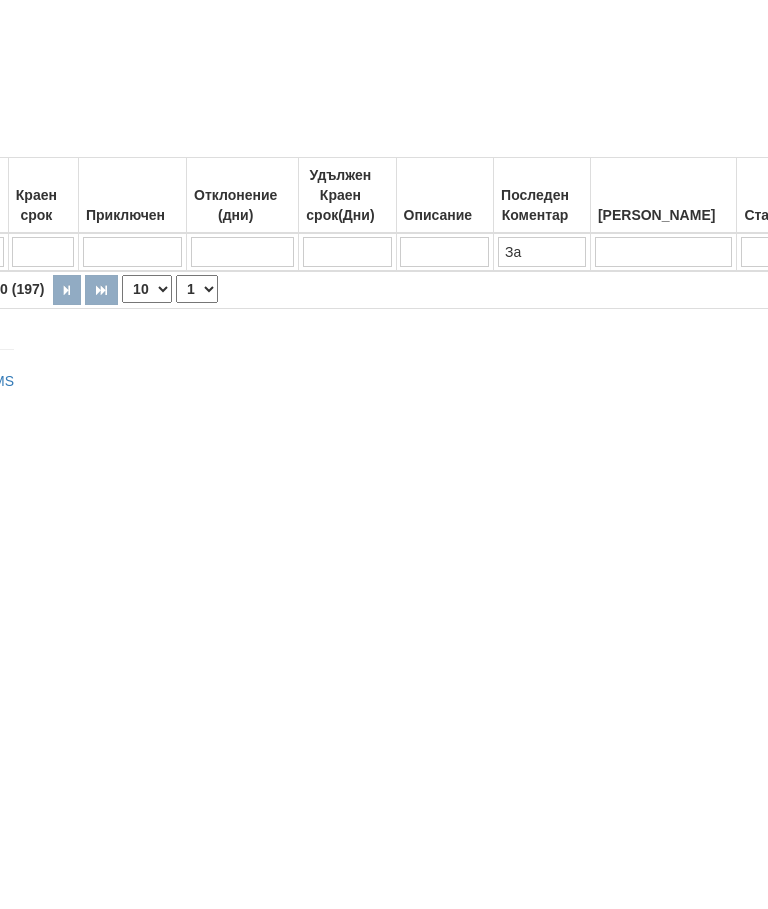 type on "За" 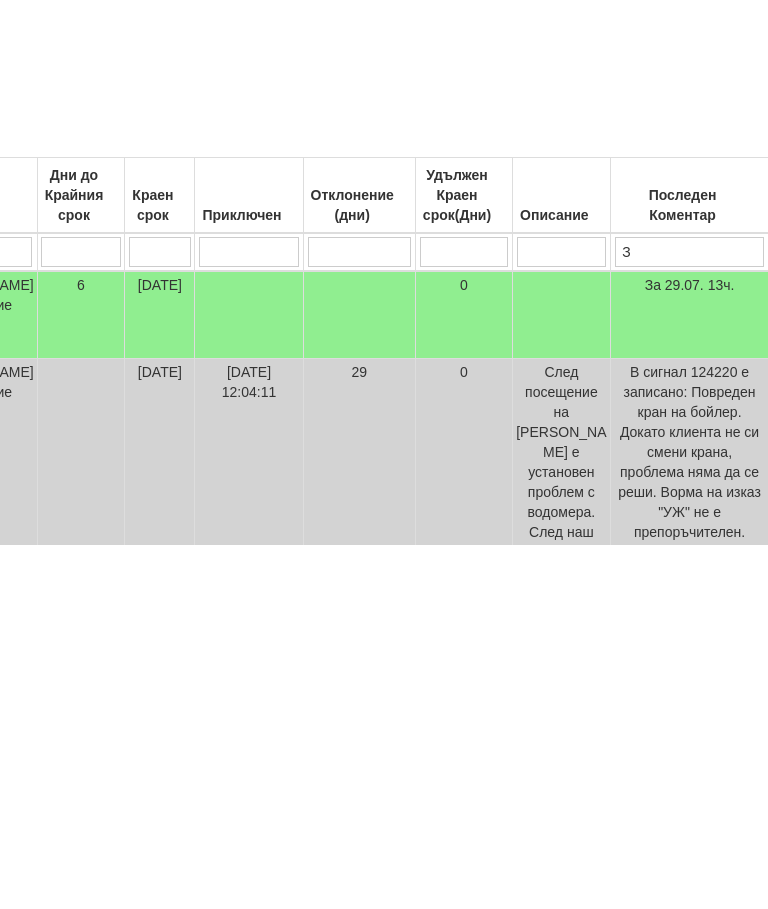 type 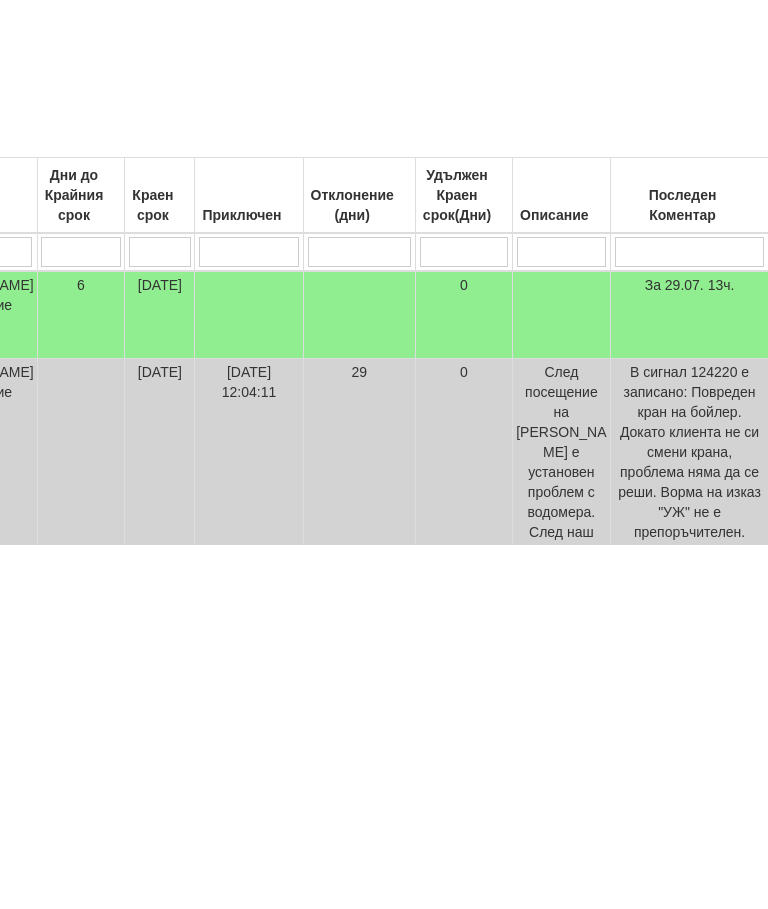 type 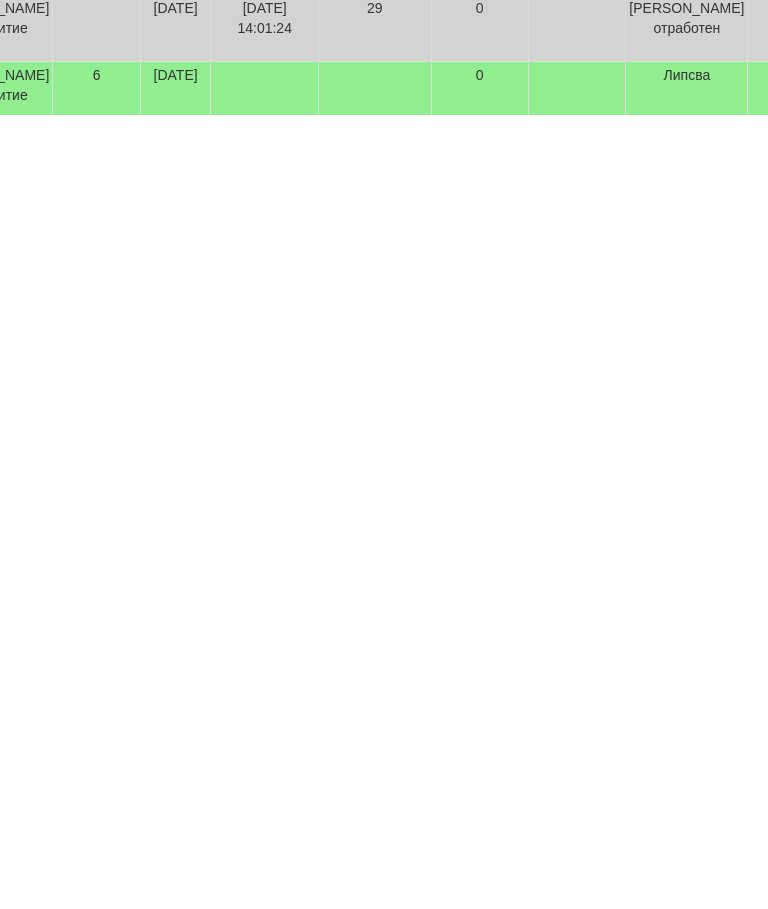 scroll, scrollTop: 0, scrollLeft: 739, axis: horizontal 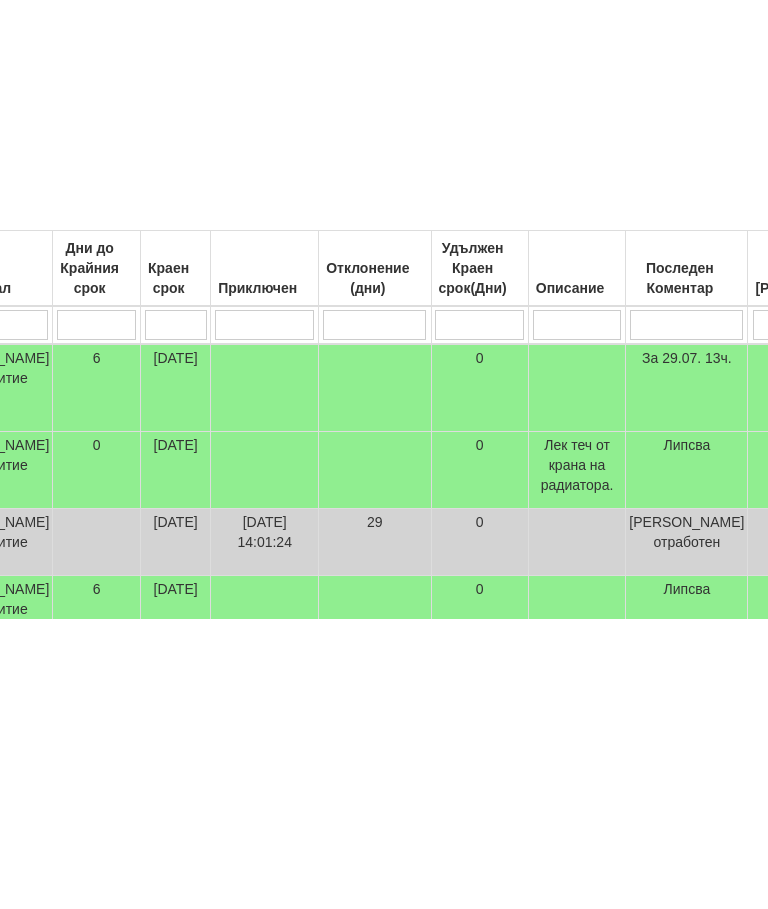 type on "2" 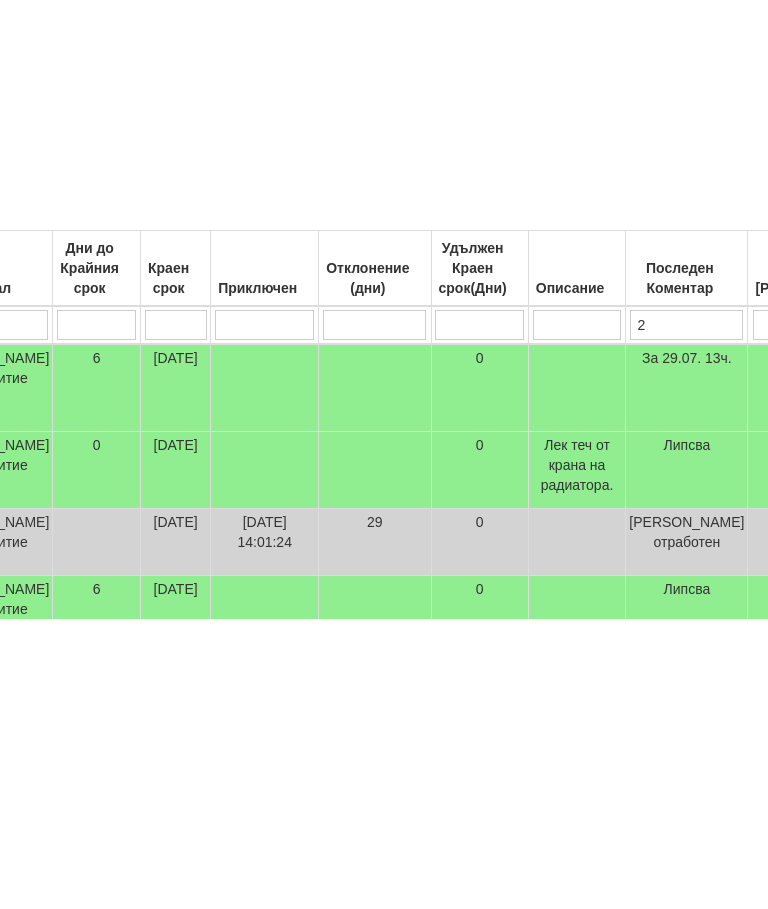 type on "2" 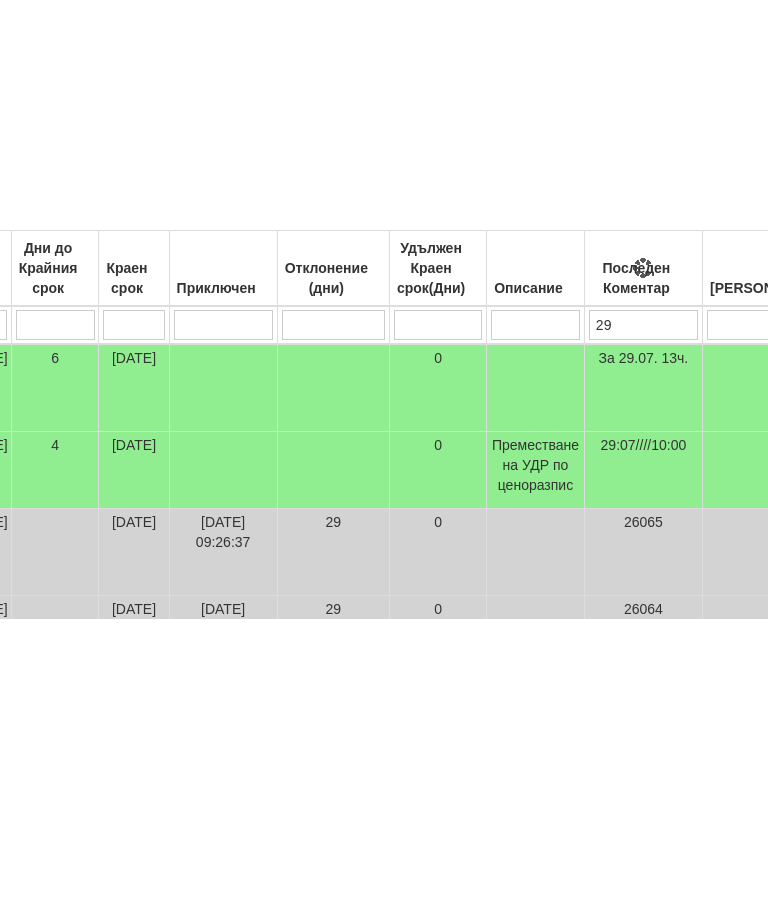 type on "29" 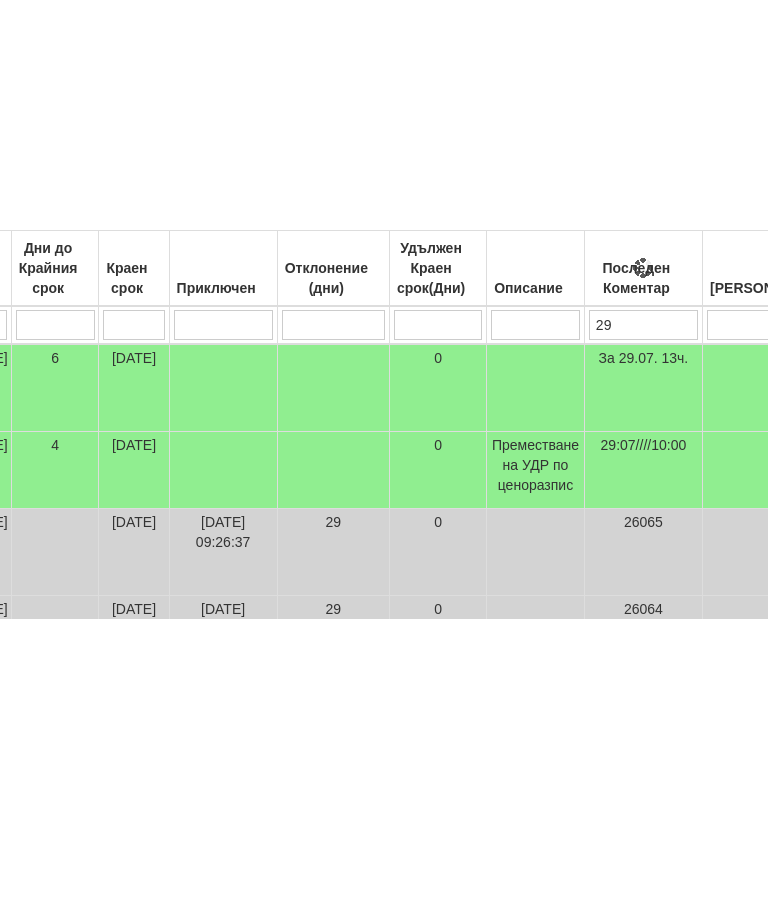 type on "29." 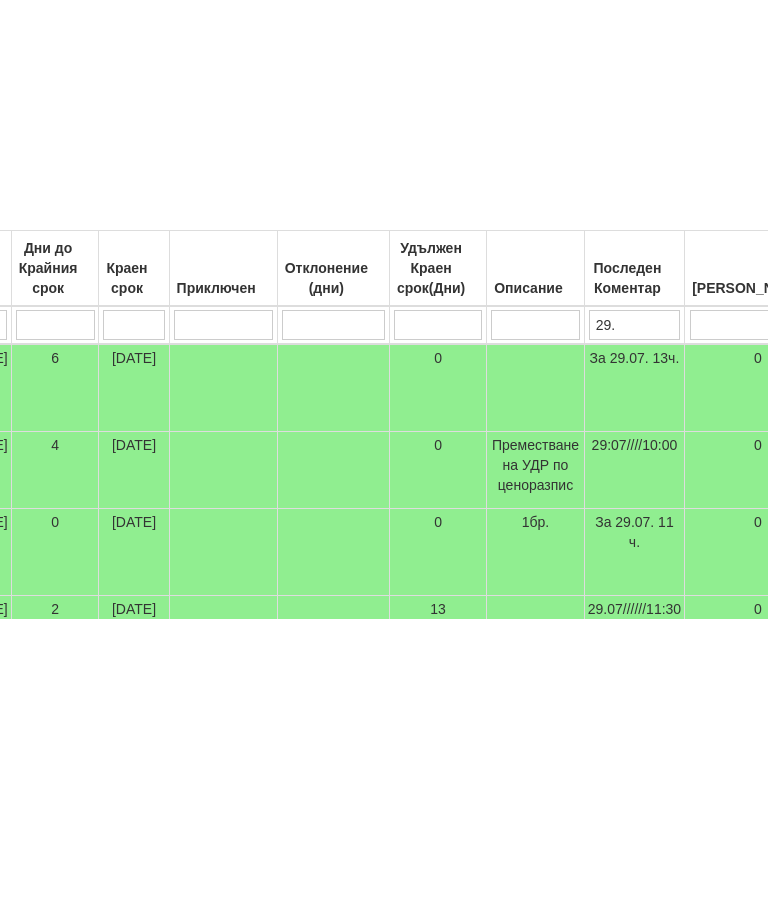 type on "29." 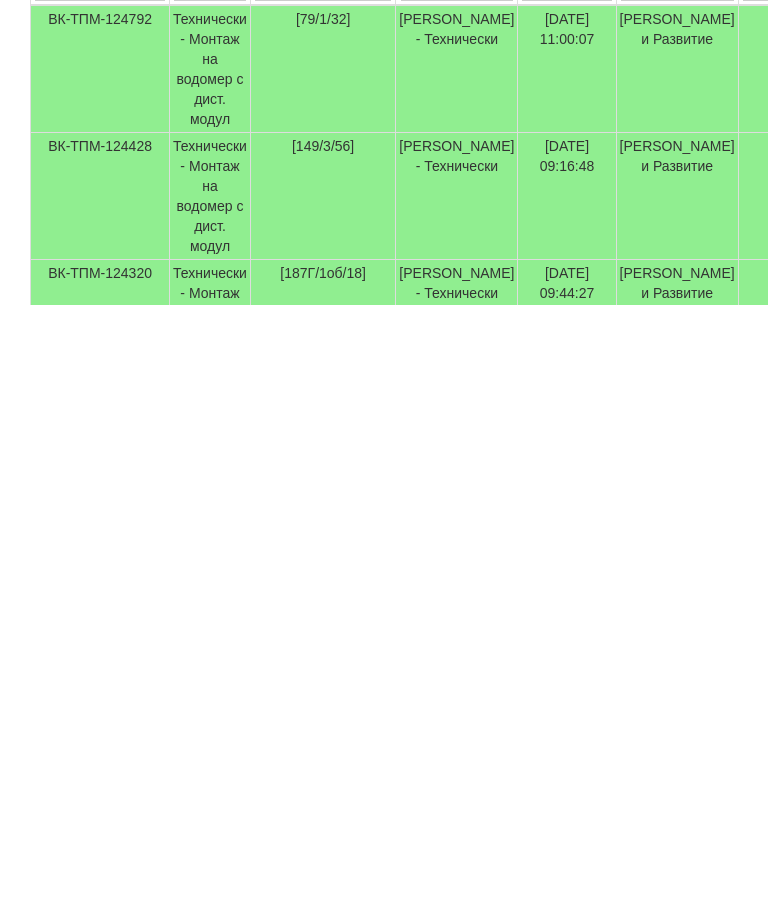scroll, scrollTop: 0, scrollLeft: 0, axis: both 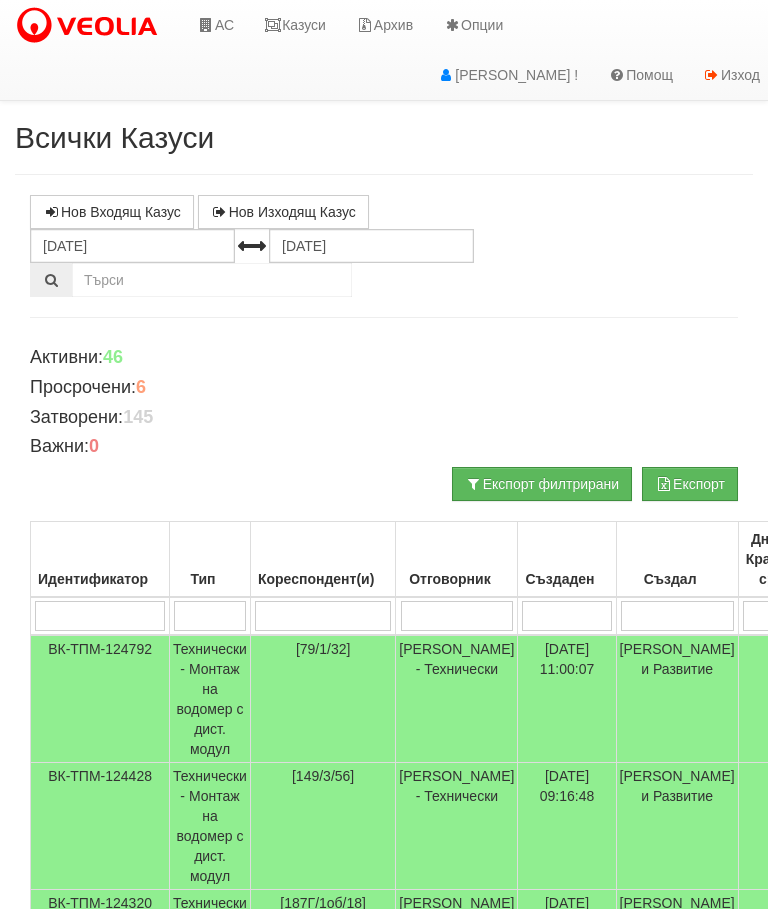 type on "29." 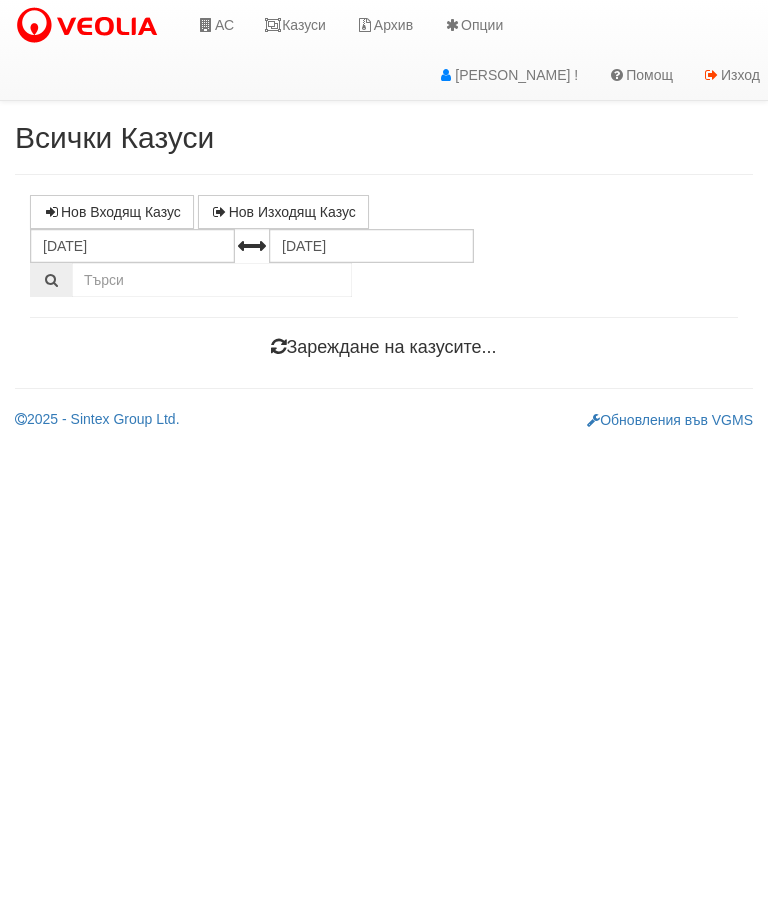 scroll, scrollTop: 0, scrollLeft: 0, axis: both 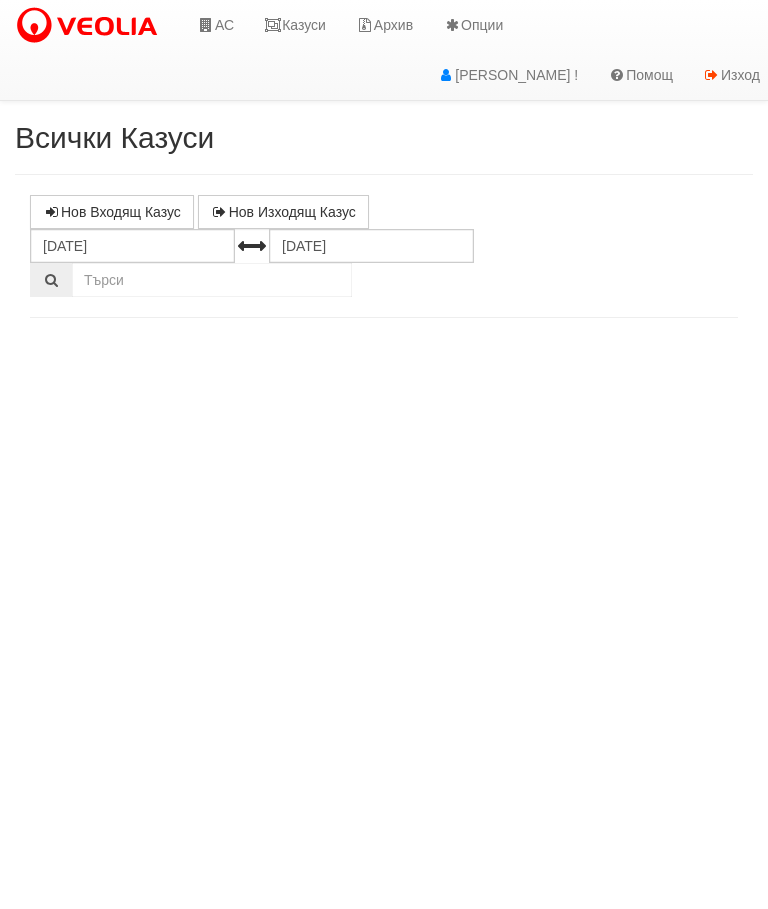 select on "10" 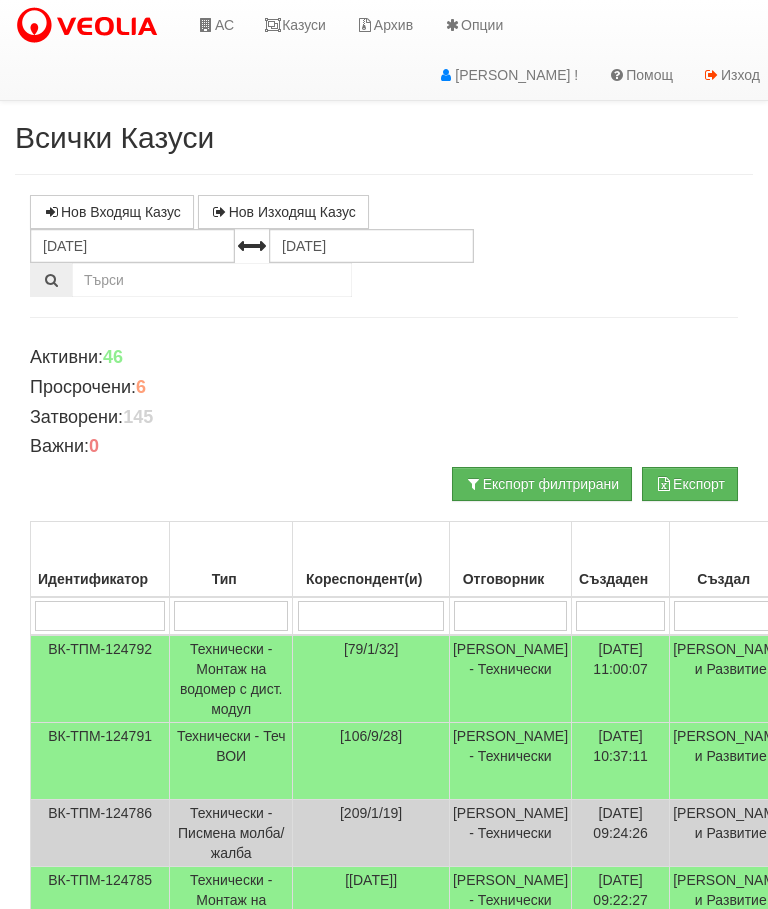 click on "Казуси" at bounding box center [295, 25] 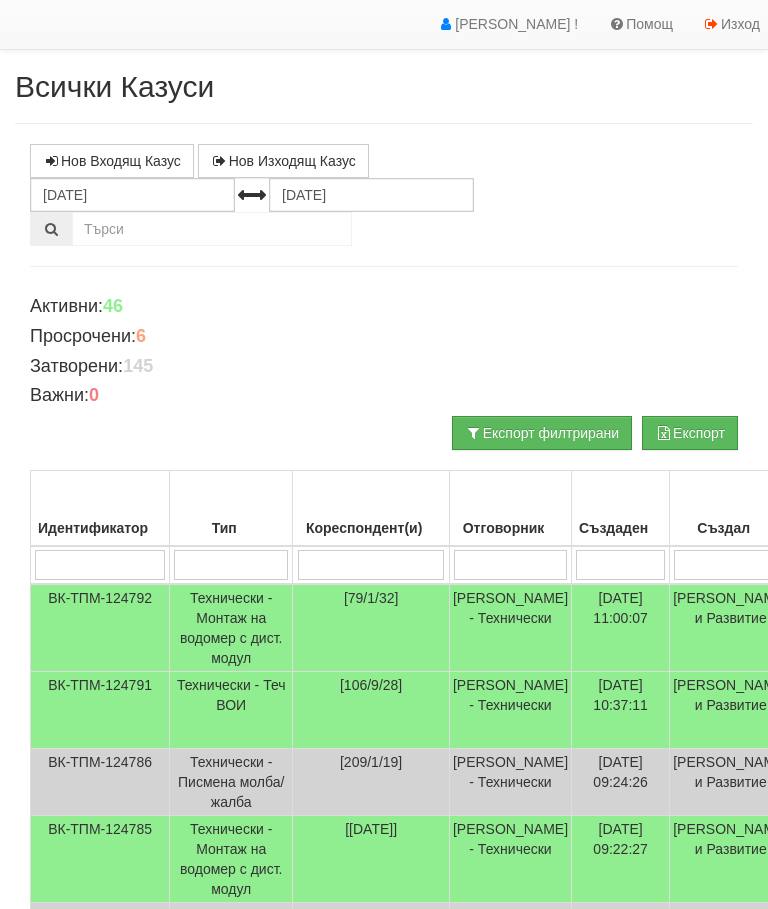 scroll, scrollTop: 0, scrollLeft: 0, axis: both 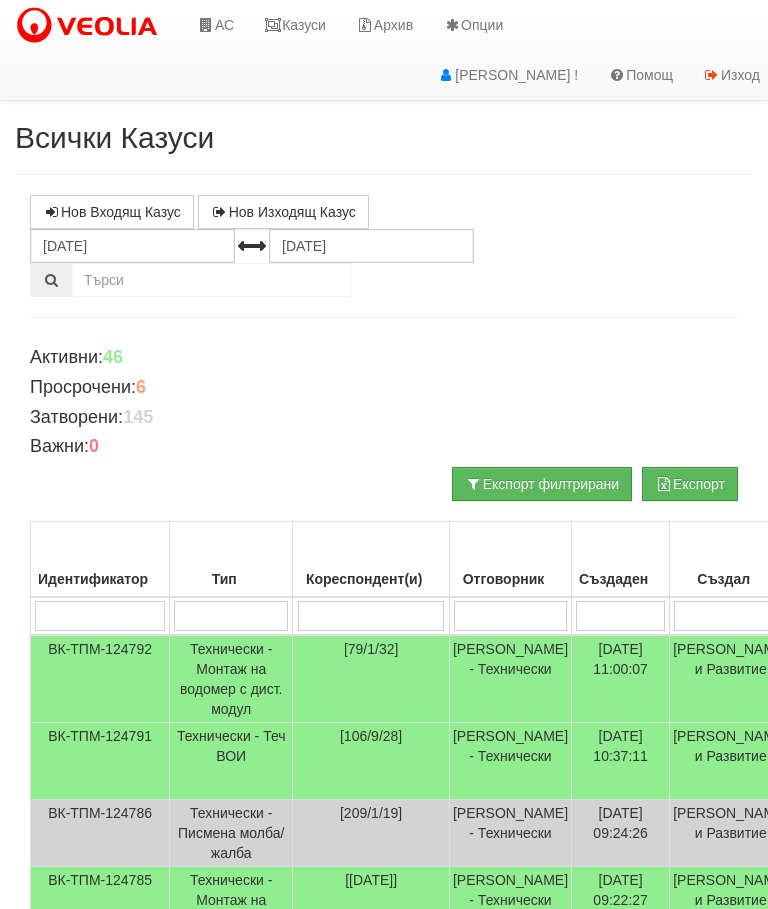 click on "Казуси" at bounding box center (295, 25) 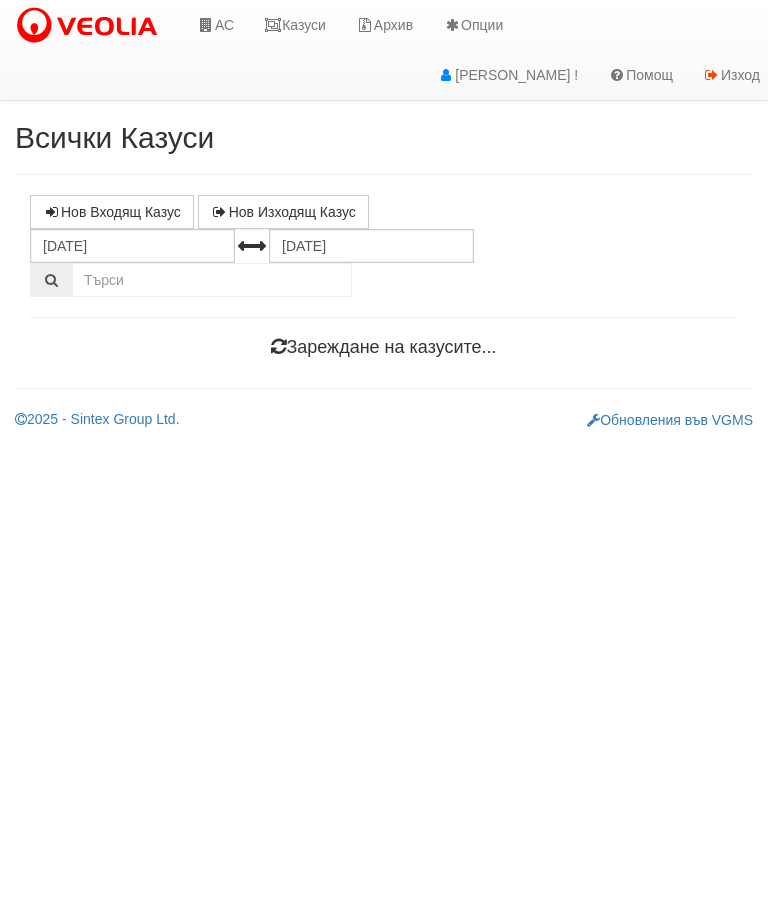scroll, scrollTop: 0, scrollLeft: 0, axis: both 